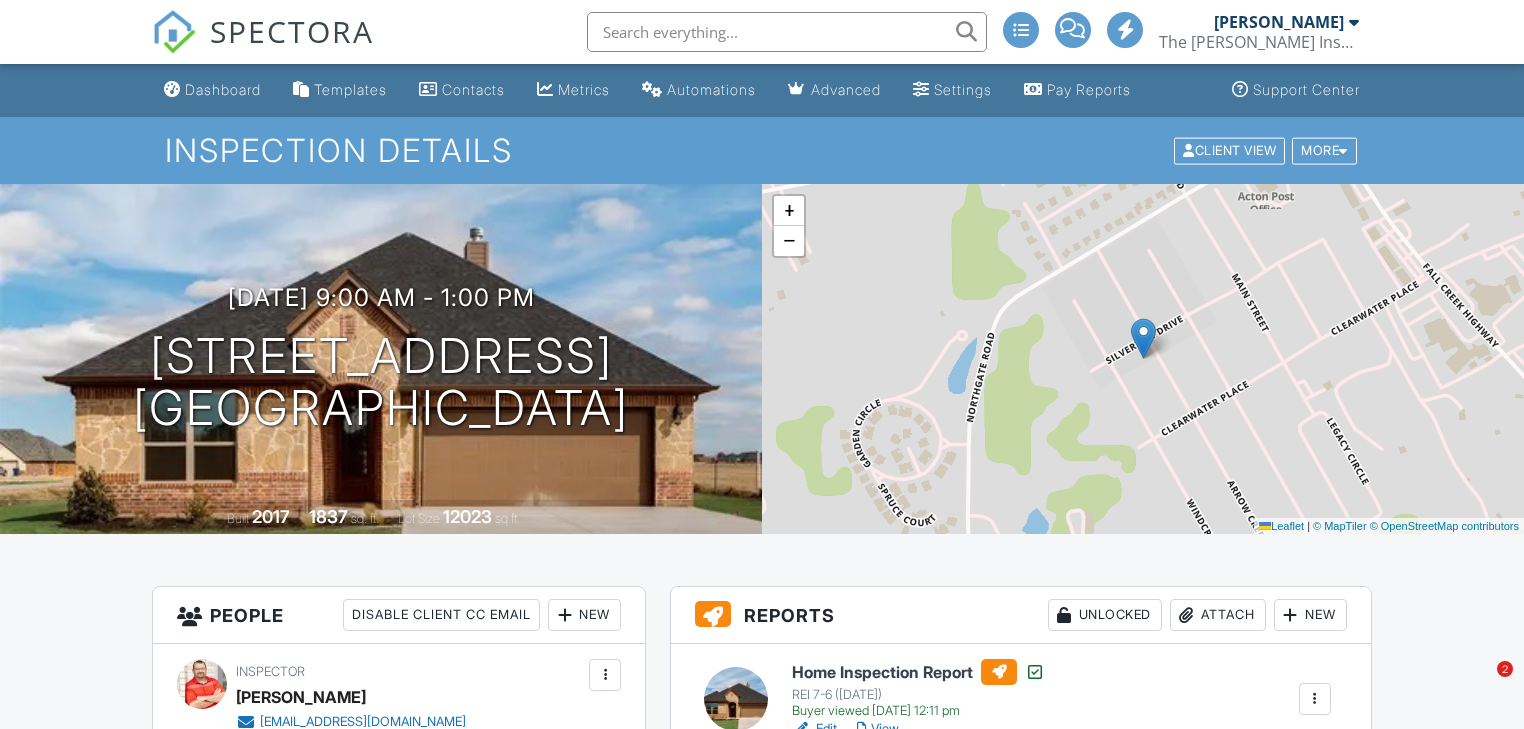 scroll, scrollTop: 320, scrollLeft: 0, axis: vertical 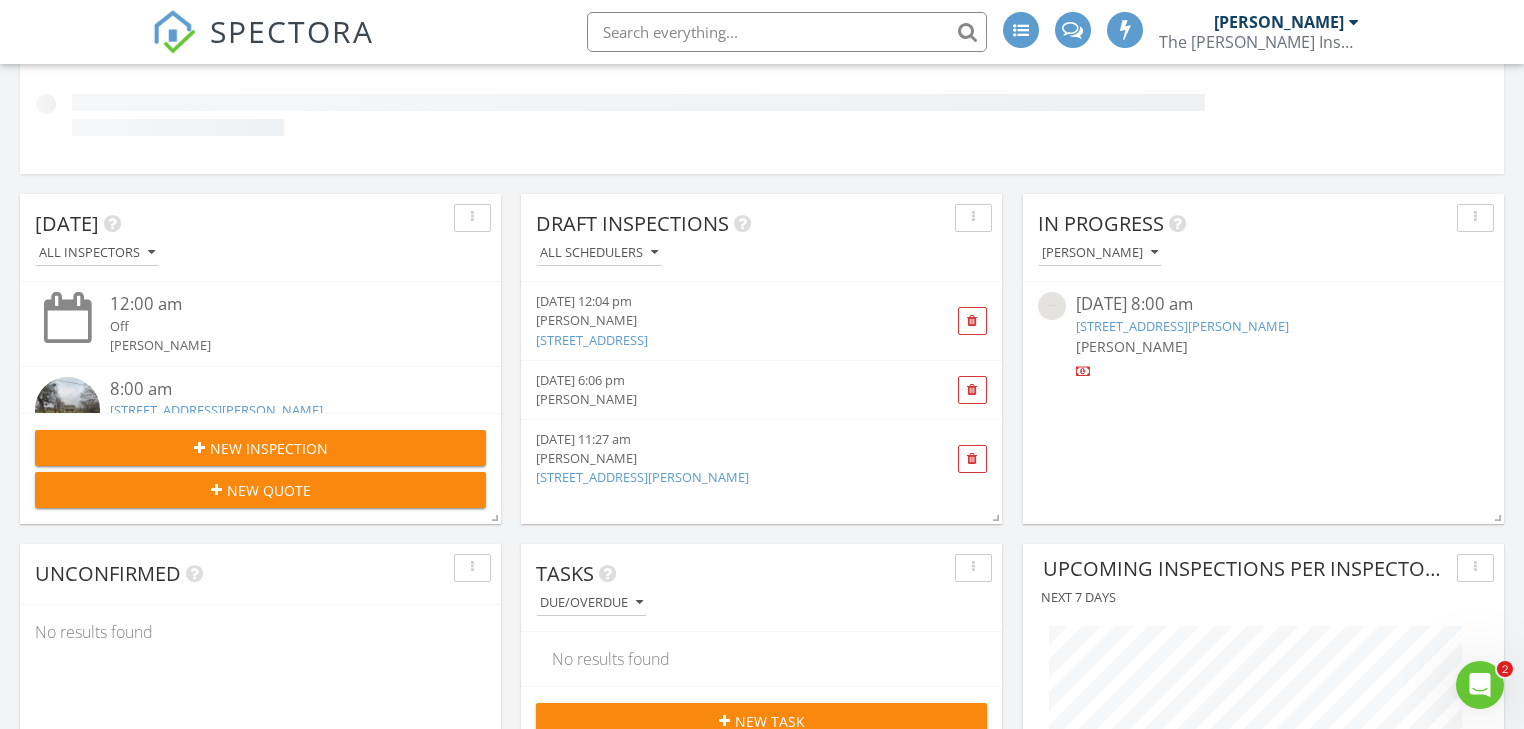 click on "New Quote" at bounding box center [269, 490] 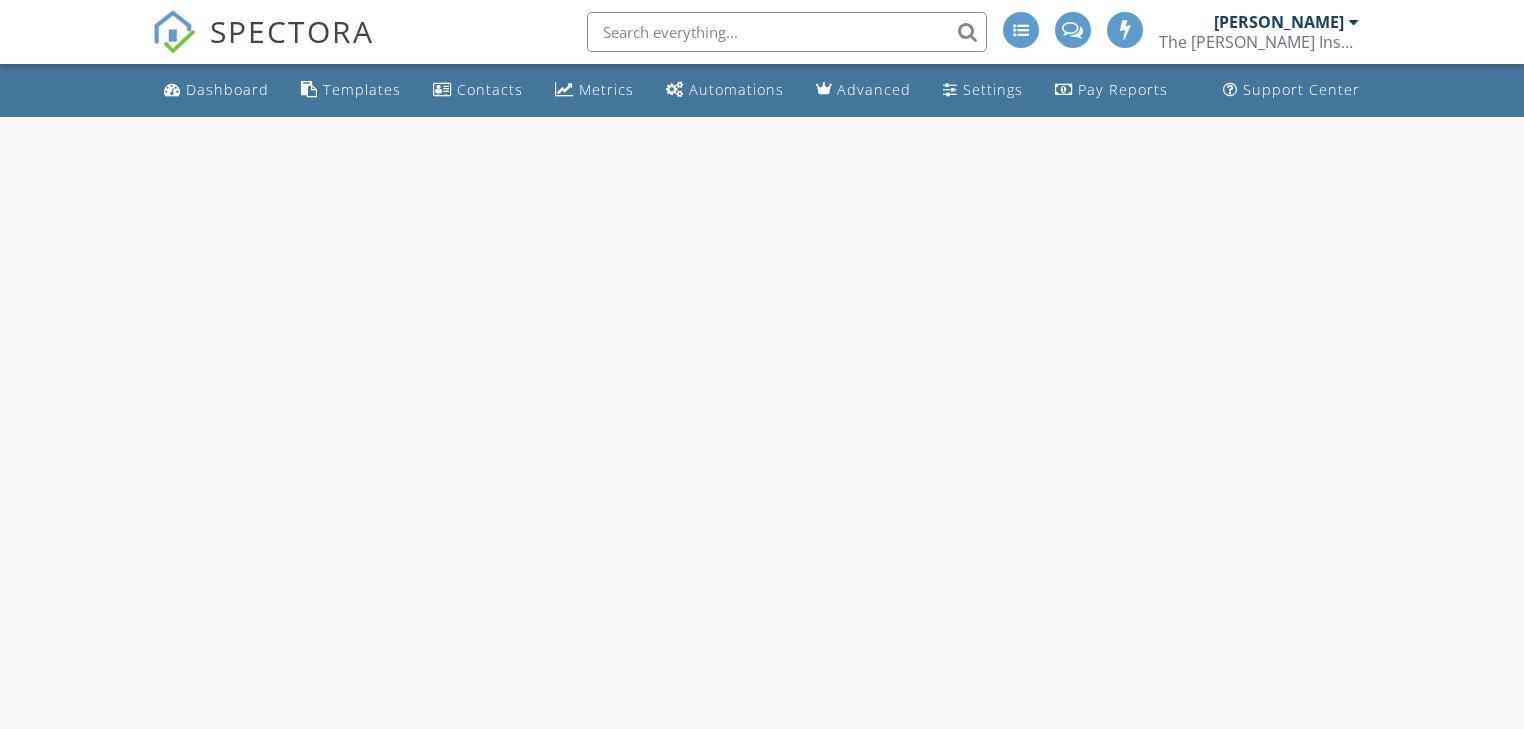 scroll, scrollTop: 0, scrollLeft: 0, axis: both 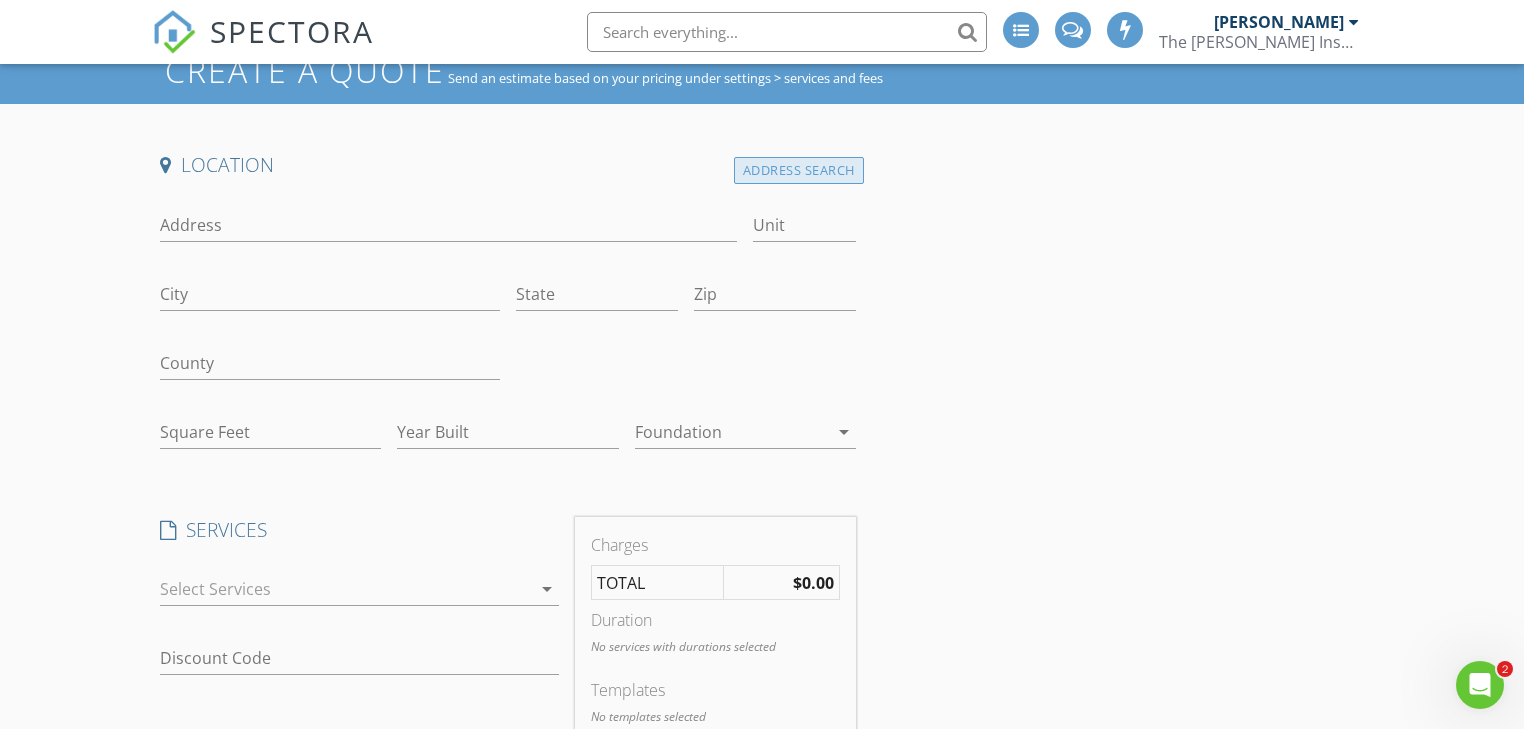 click on "Address Search" at bounding box center [799, 170] 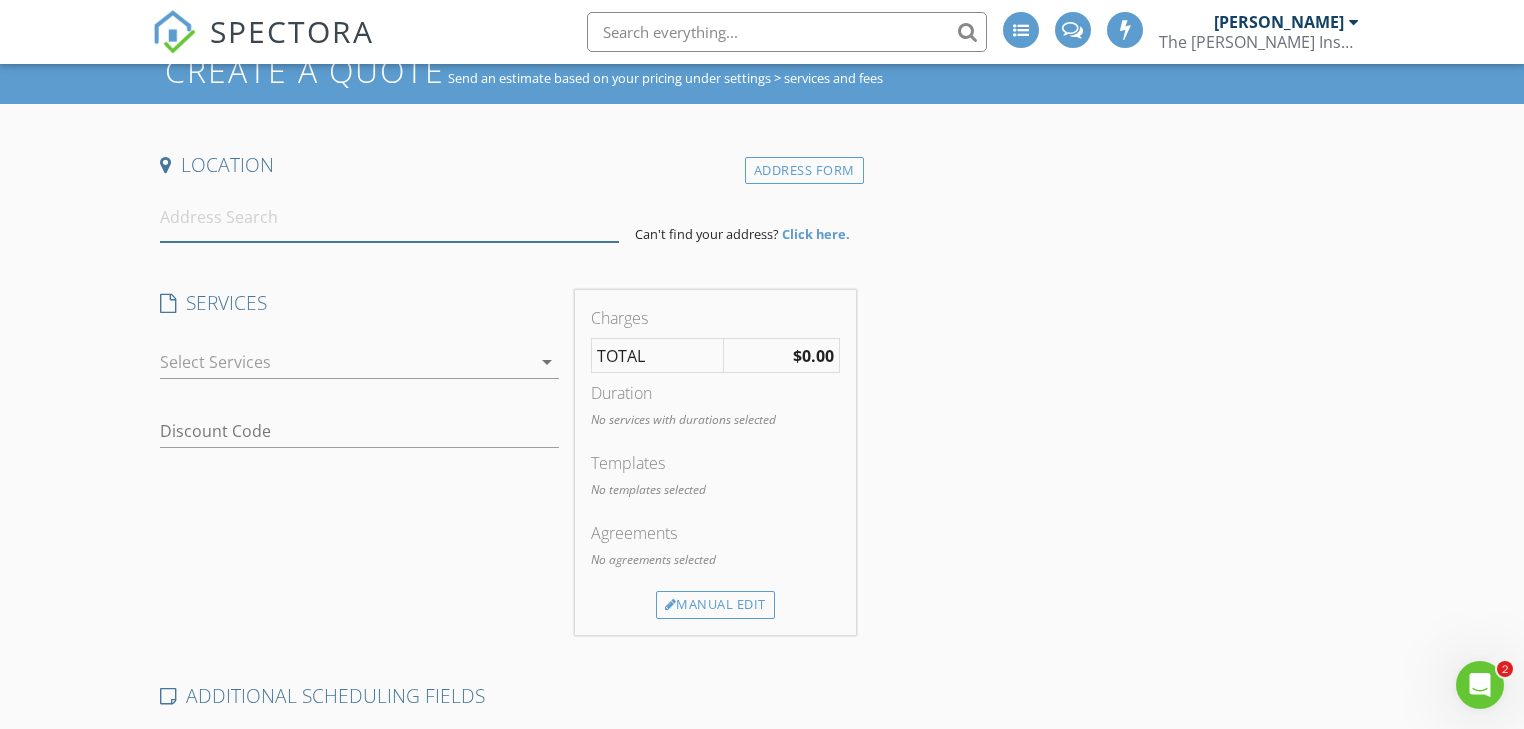 click at bounding box center (389, 217) 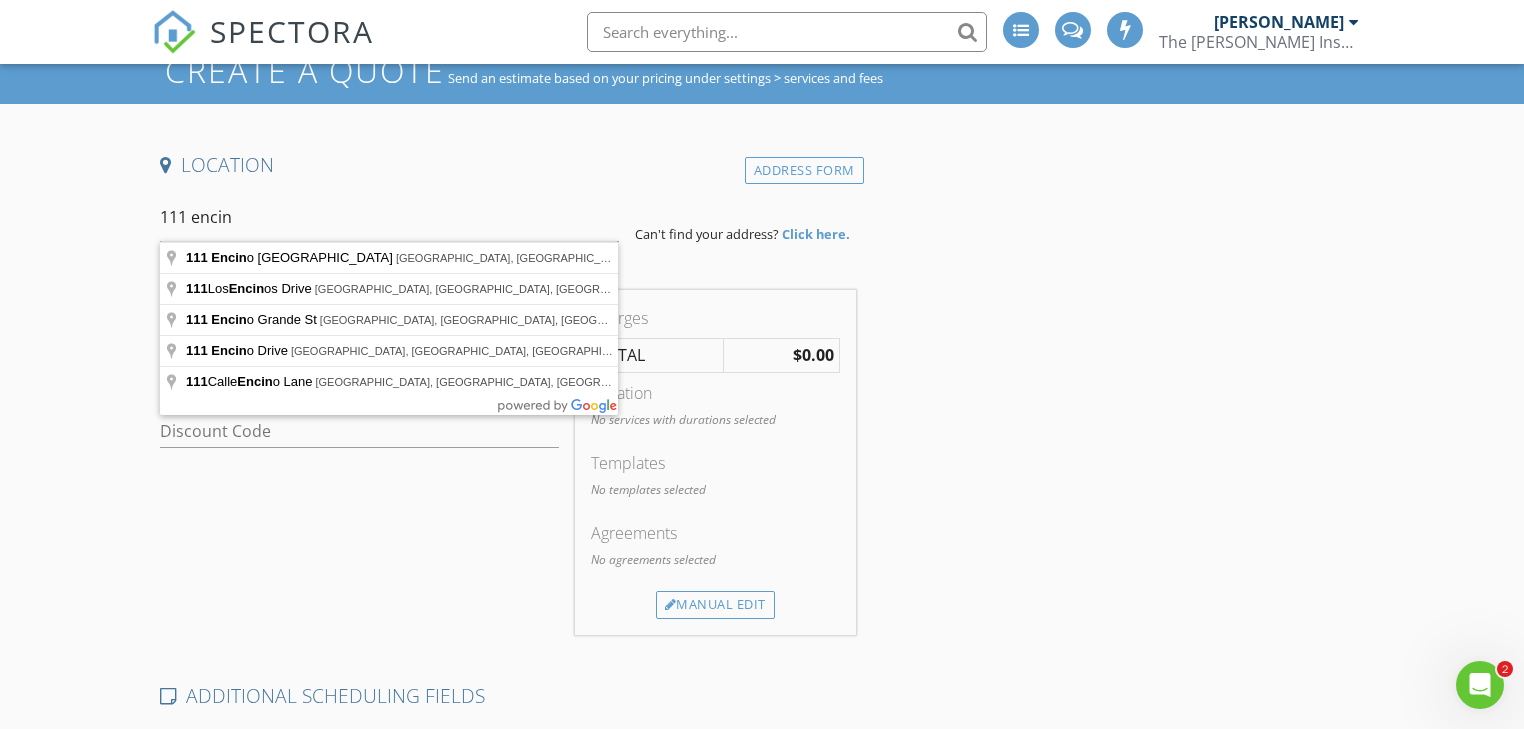 type on "111 Encino Springs Lane, Weatherford, TX, USA" 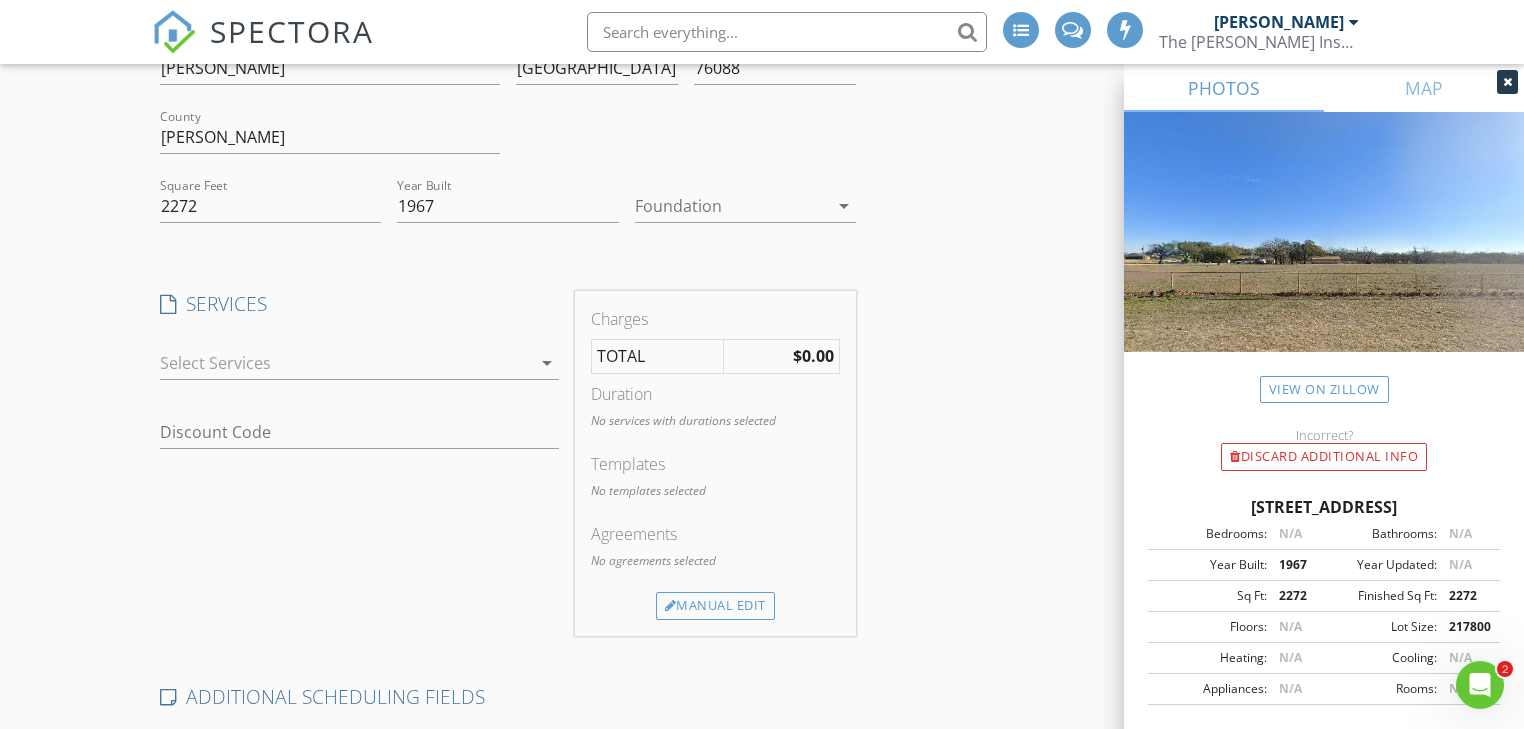 scroll, scrollTop: 320, scrollLeft: 0, axis: vertical 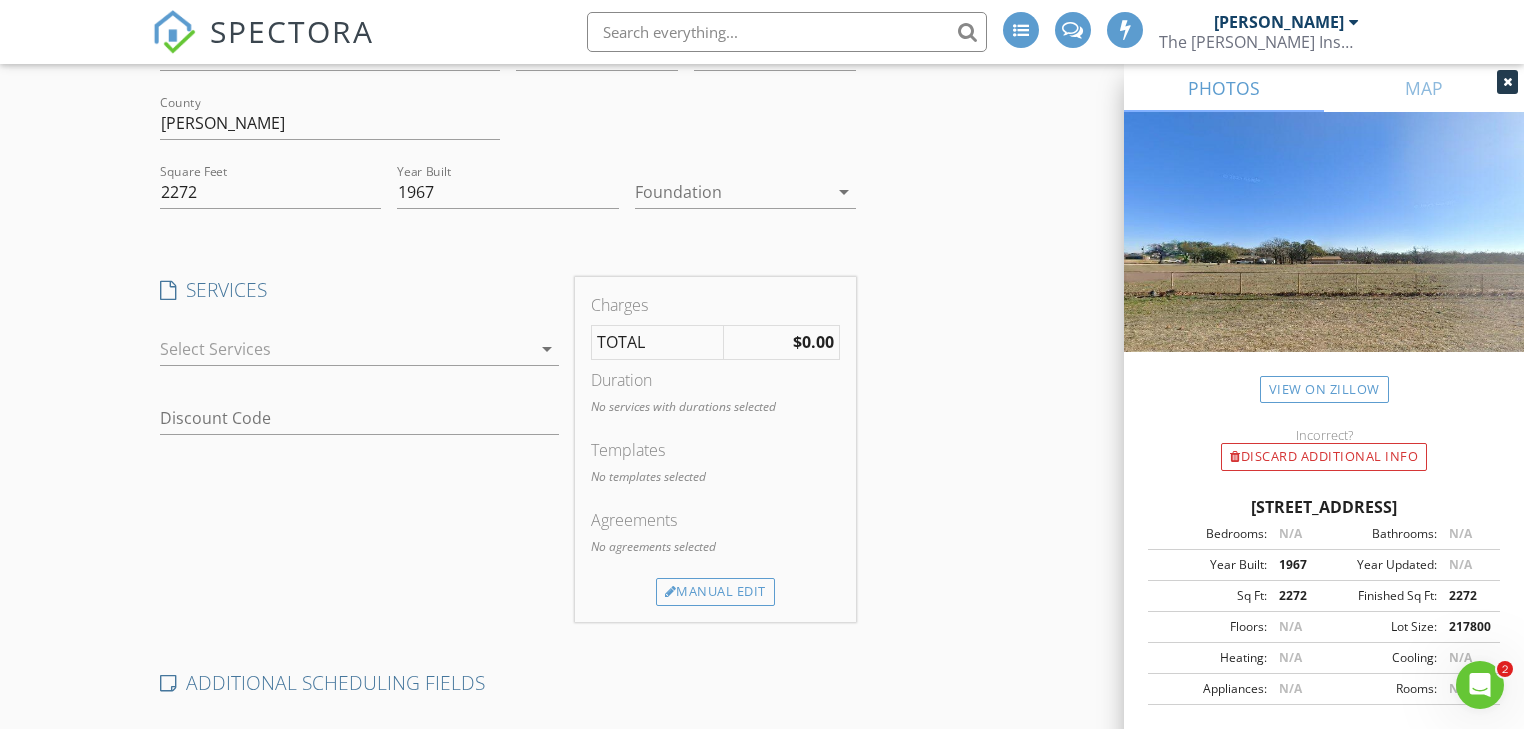 click at bounding box center [345, 349] 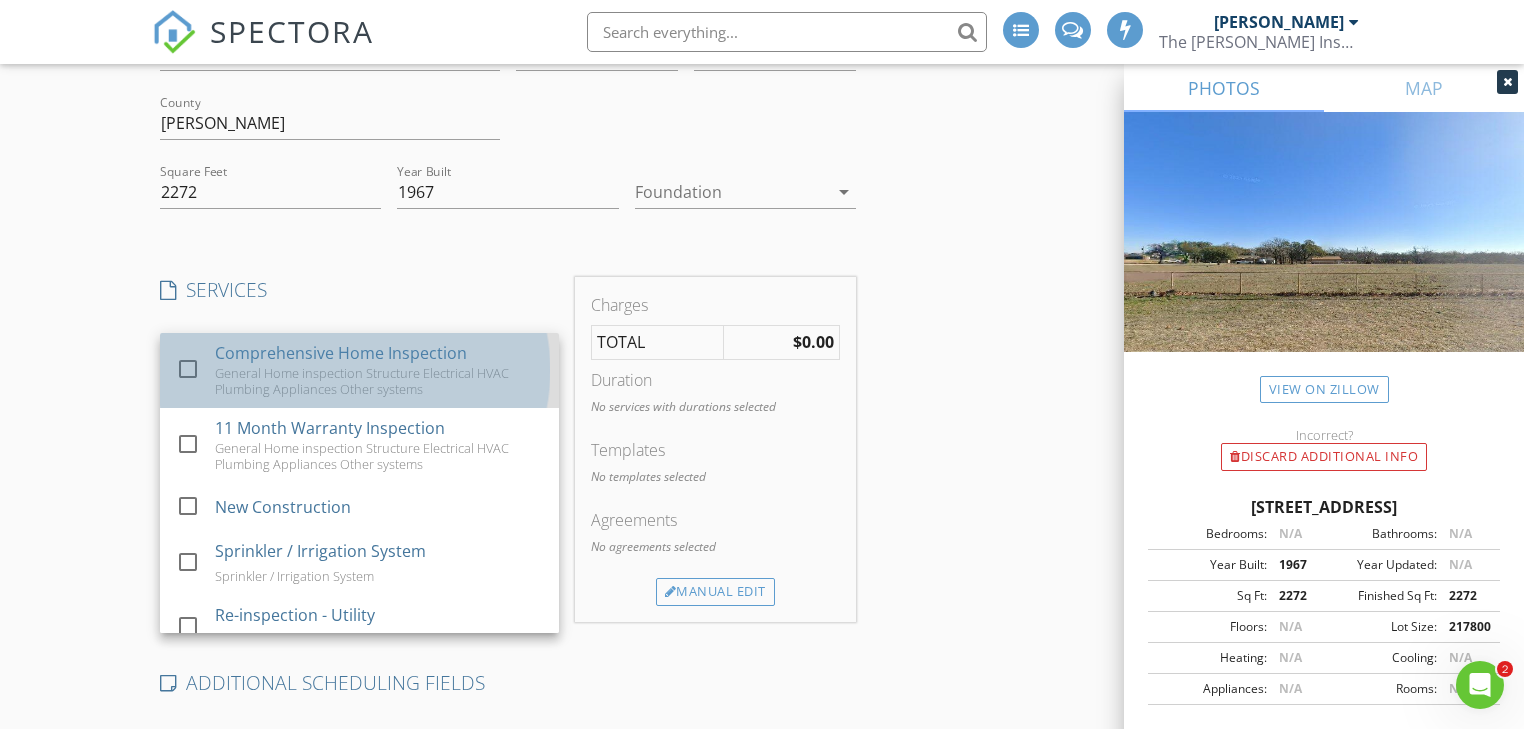 click on "Comprehensive Home Inspection" at bounding box center (341, 353) 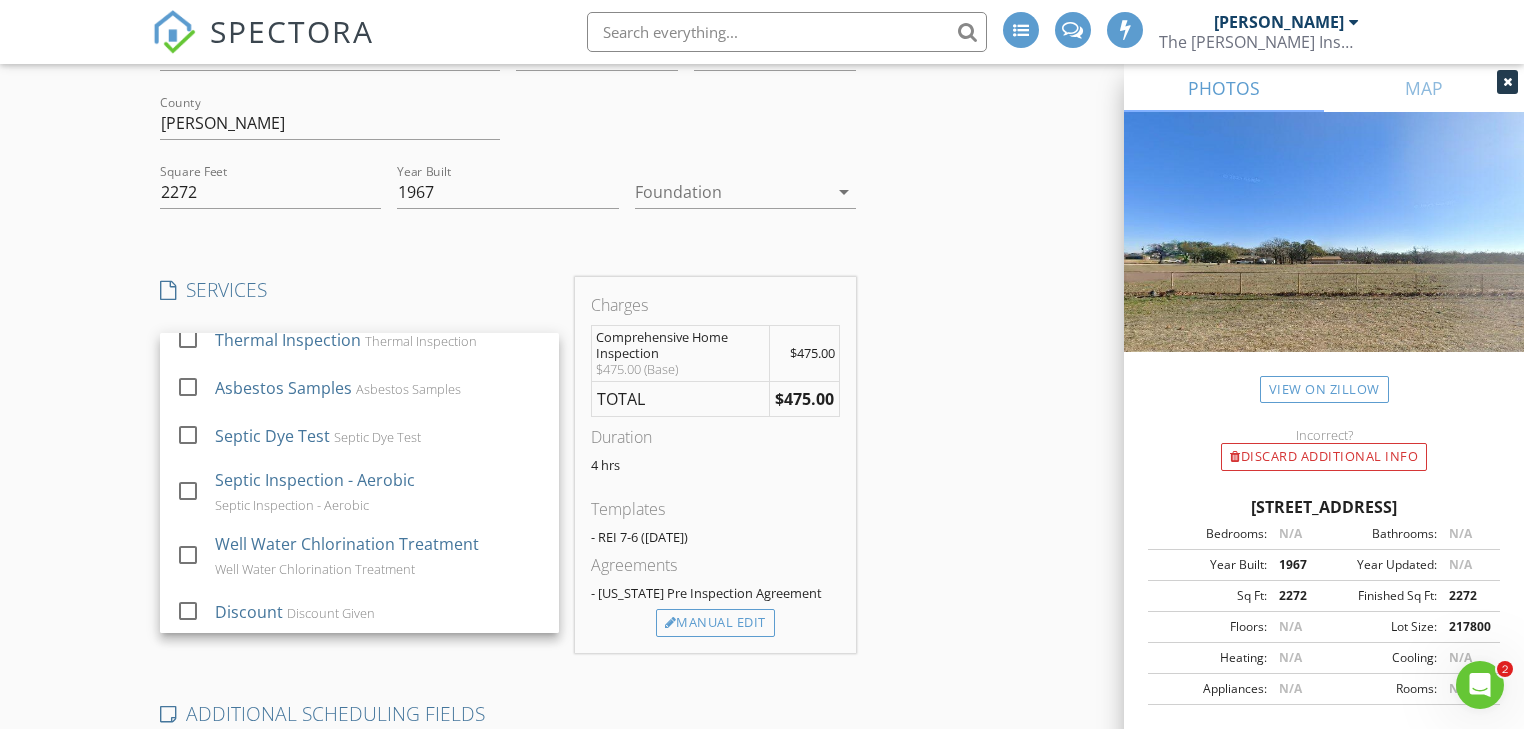 scroll, scrollTop: 1440, scrollLeft: 0, axis: vertical 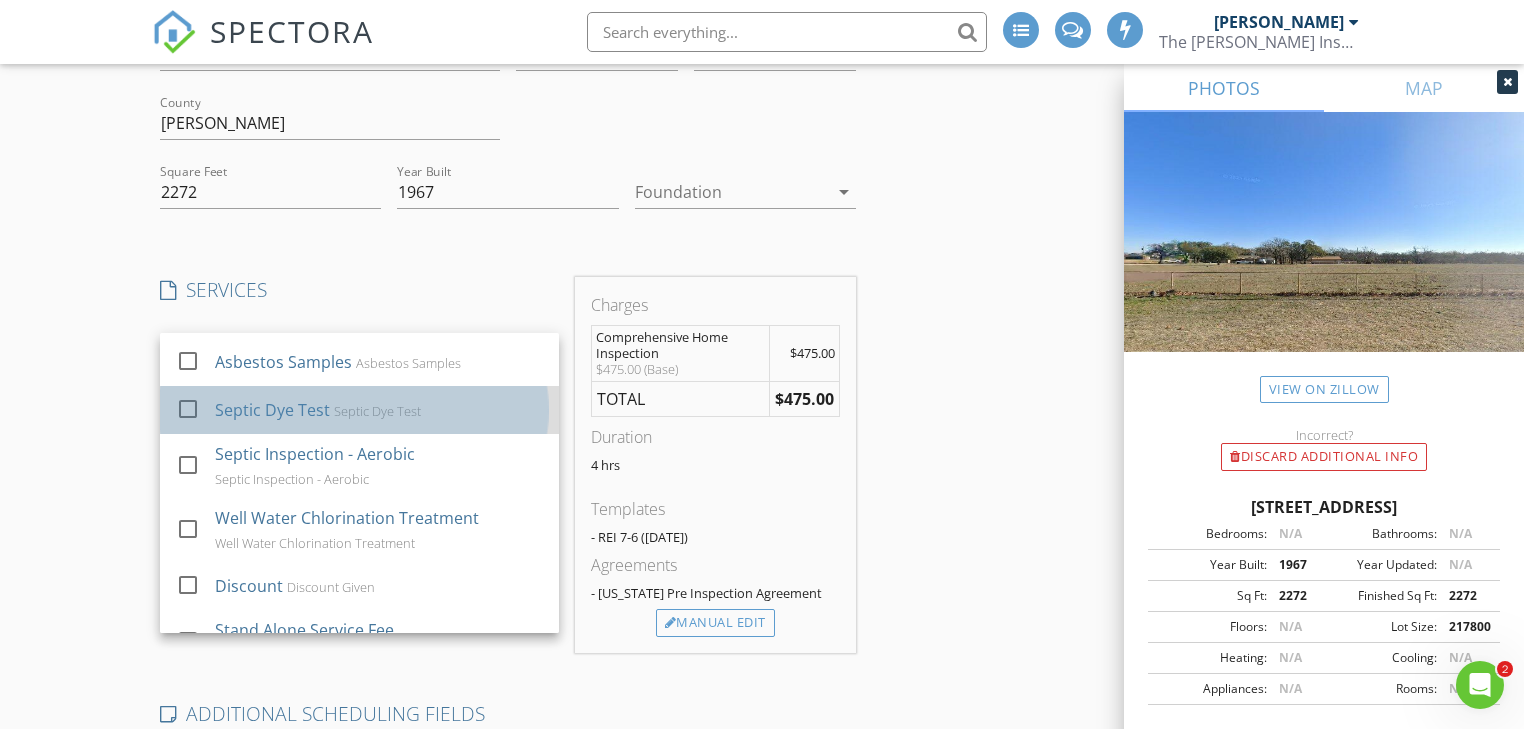 click on "Septic Dye Test" at bounding box center [377, 411] 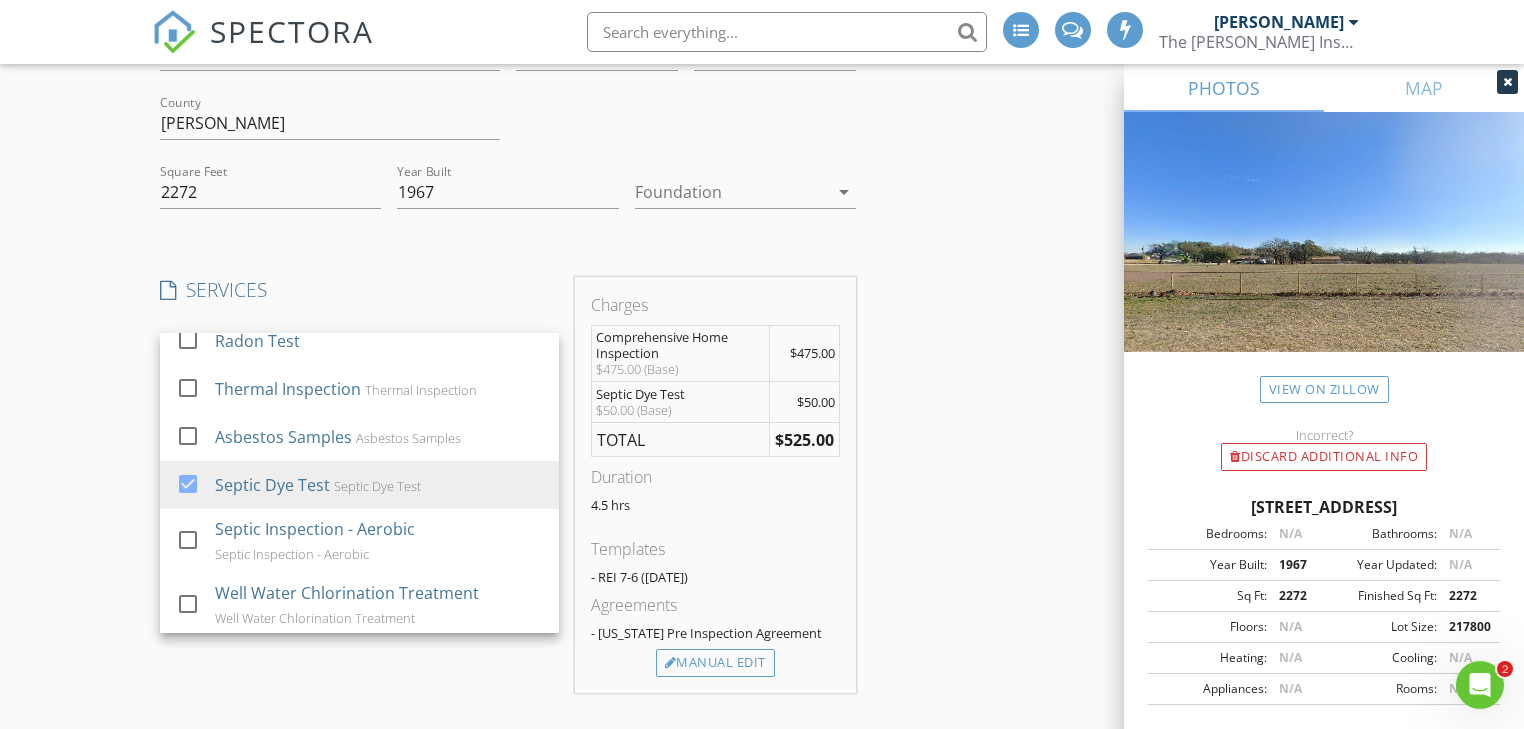 scroll, scrollTop: 1360, scrollLeft: 0, axis: vertical 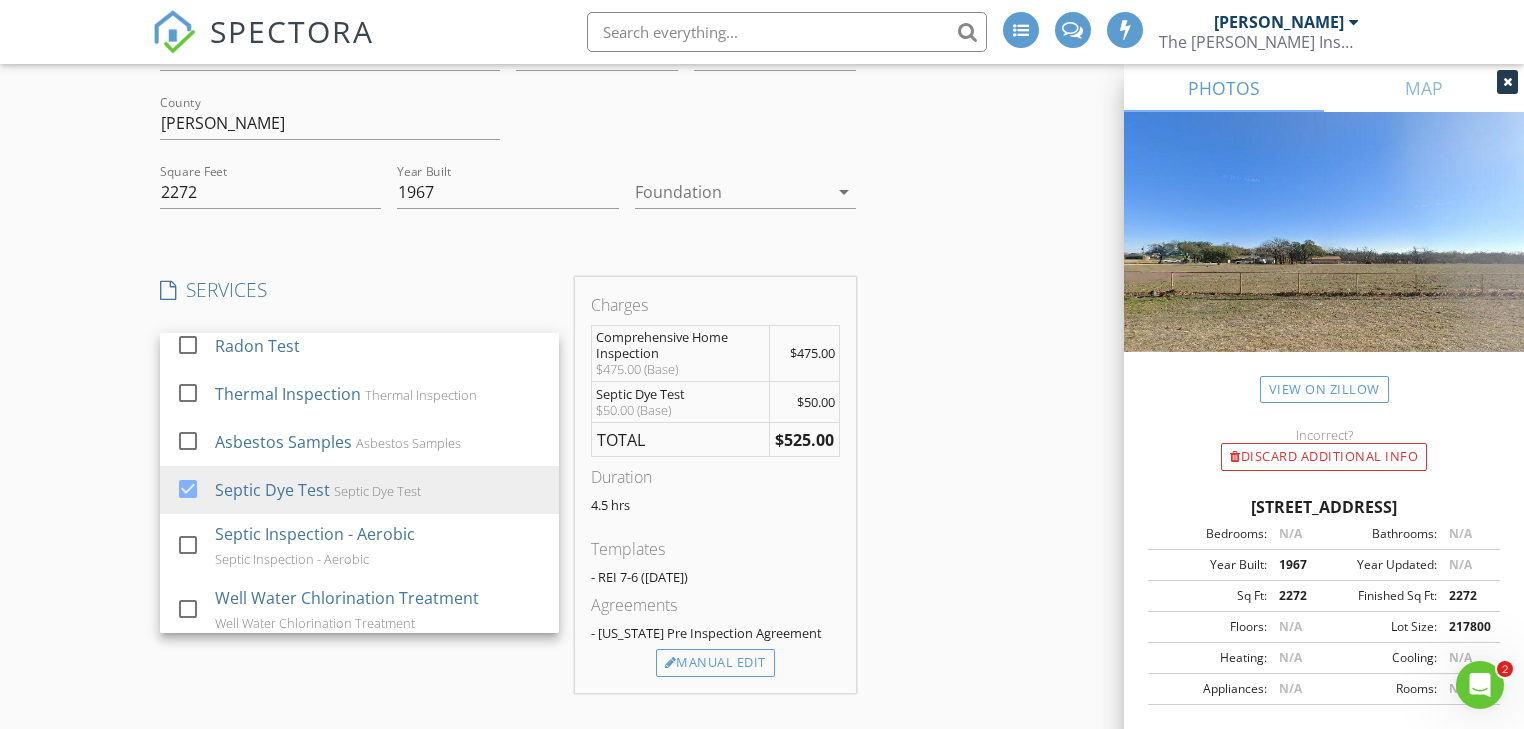 click on "Thermal Inspection   Thermal Inspection" at bounding box center (379, 394) 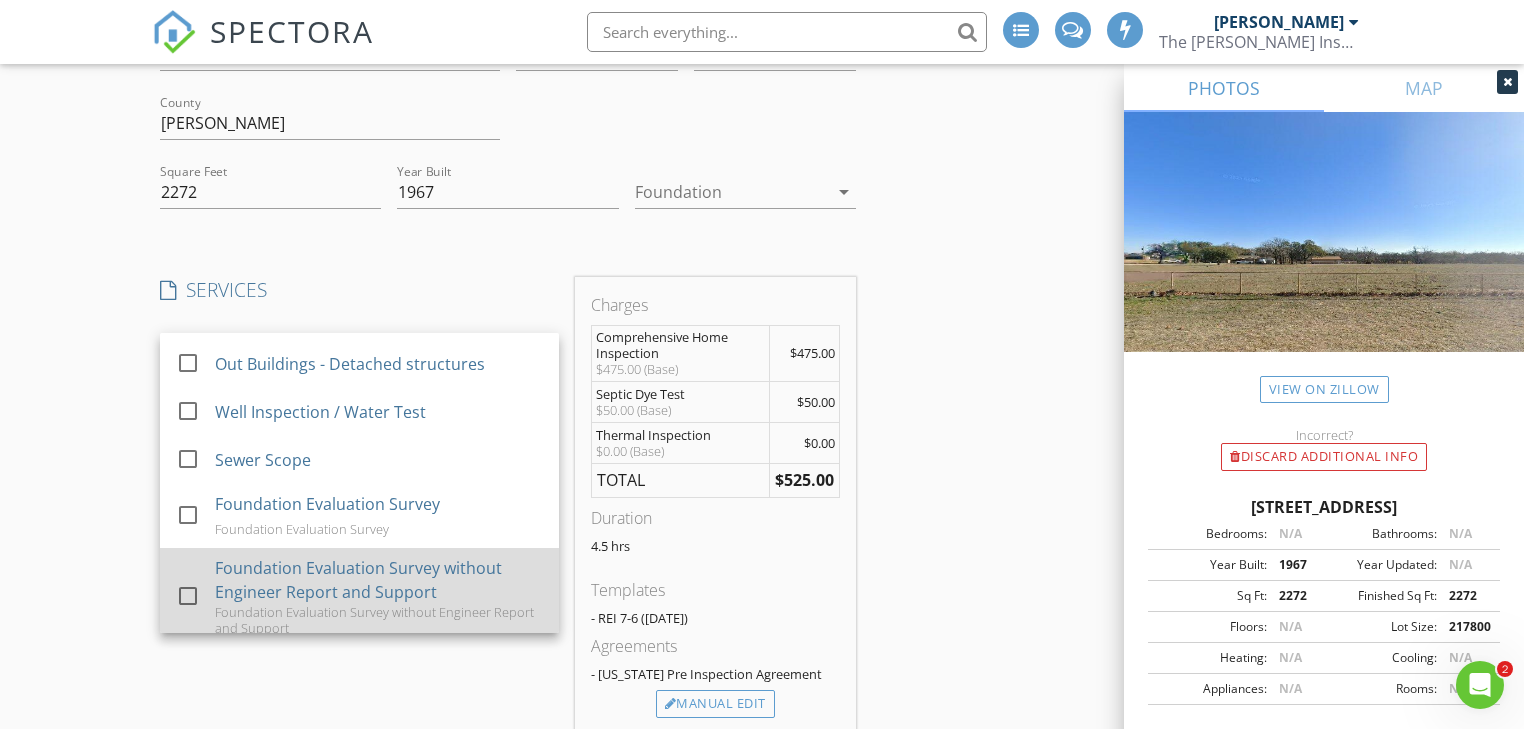 scroll, scrollTop: 800, scrollLeft: 0, axis: vertical 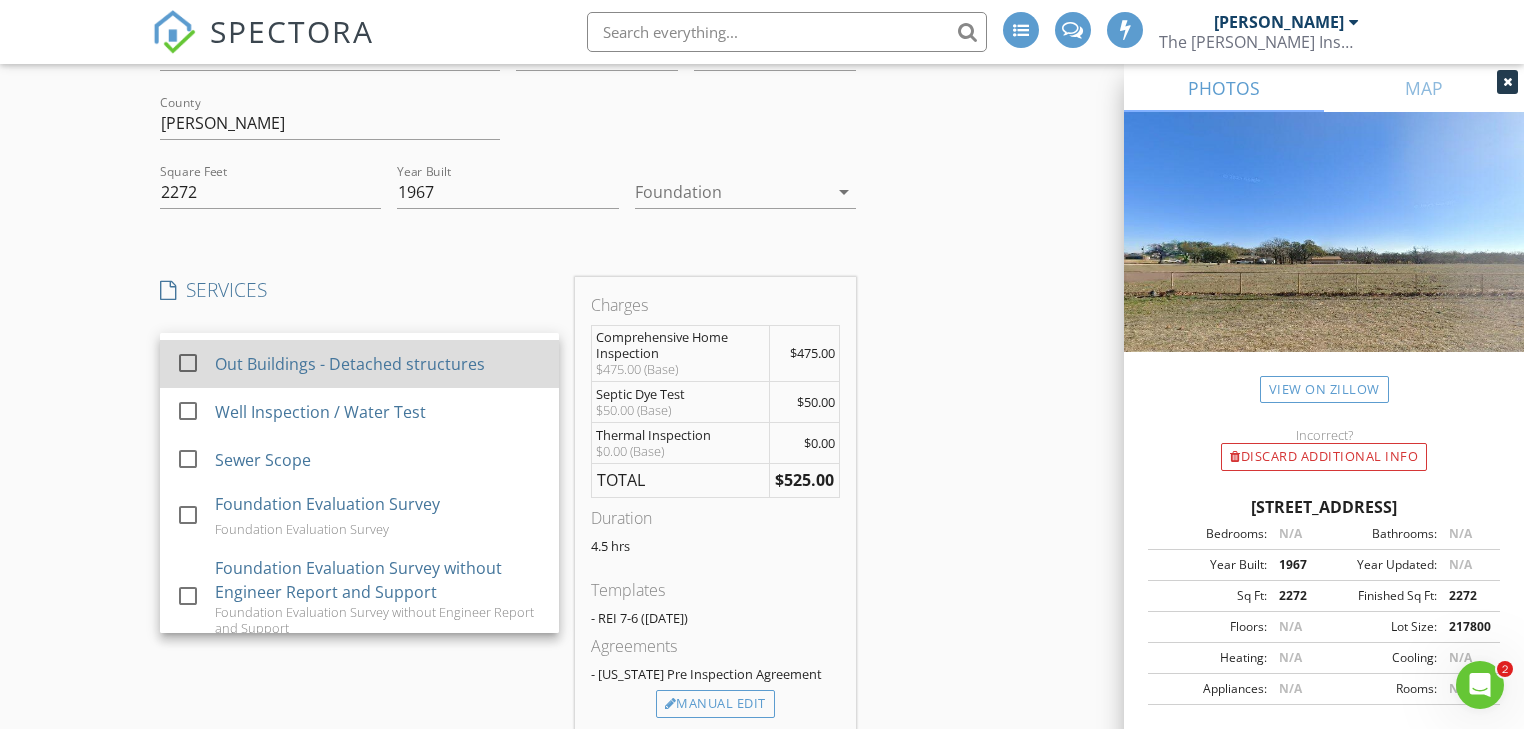 click on "Out Buildings - Detached structures" at bounding box center [350, 364] 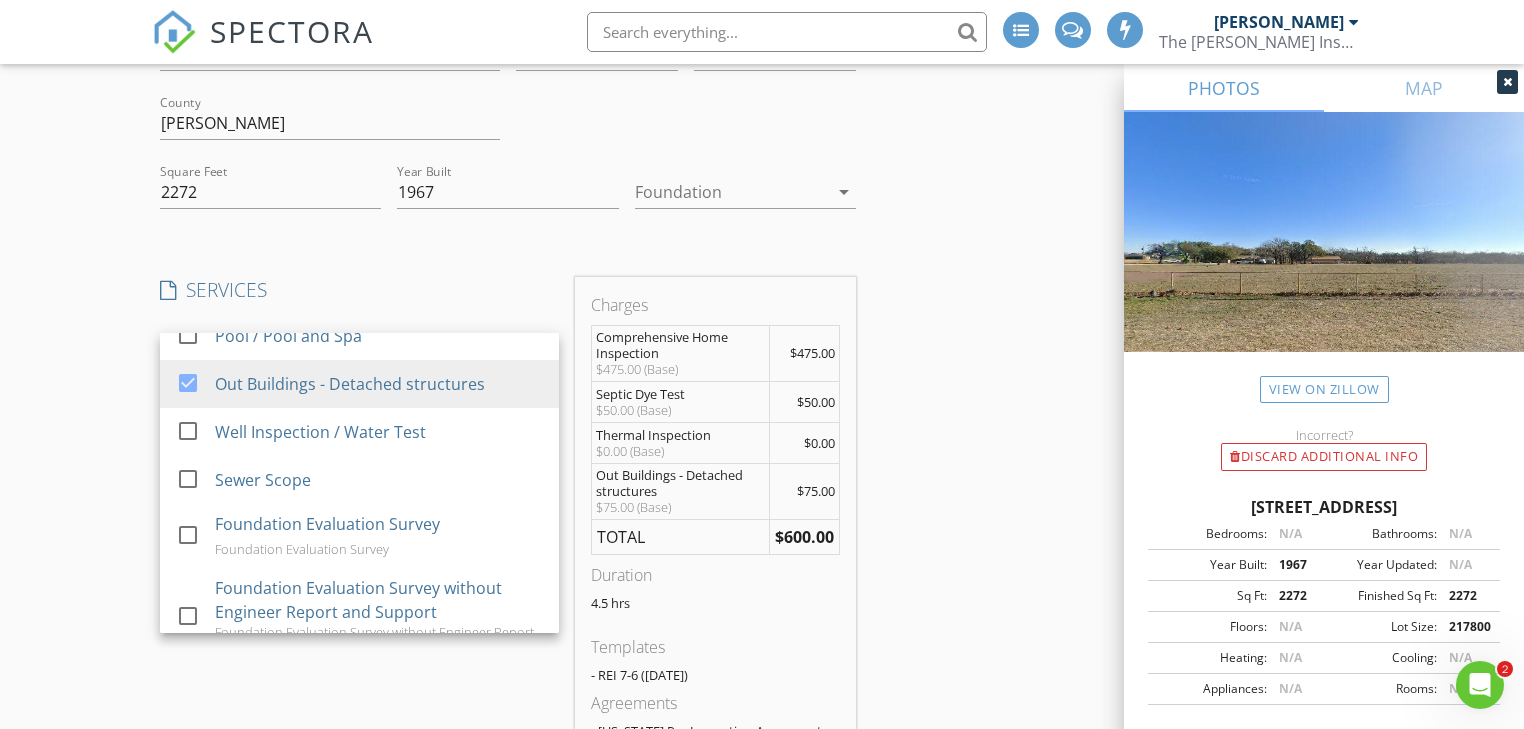 scroll, scrollTop: 720, scrollLeft: 0, axis: vertical 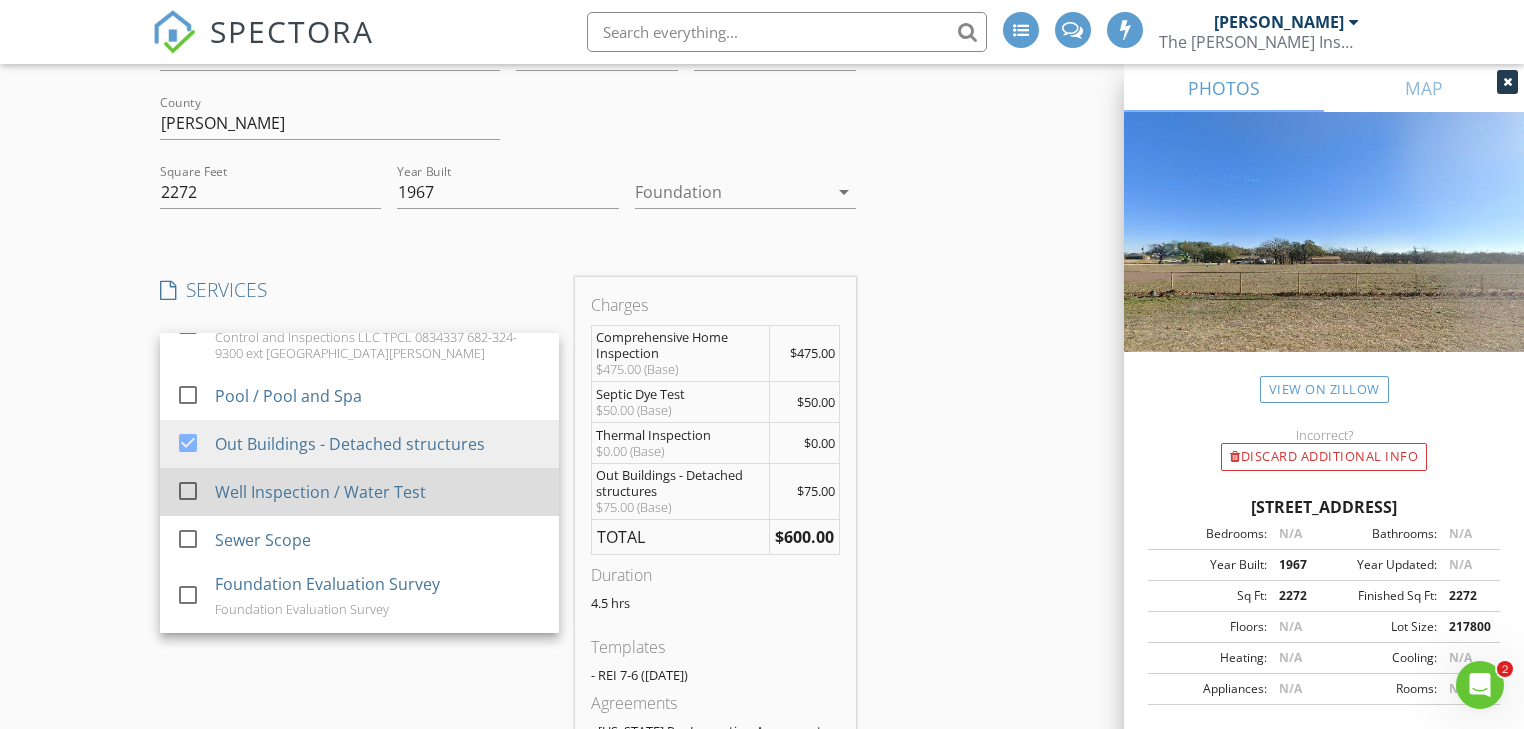 click on "Well Inspection / Water Test" at bounding box center [320, 492] 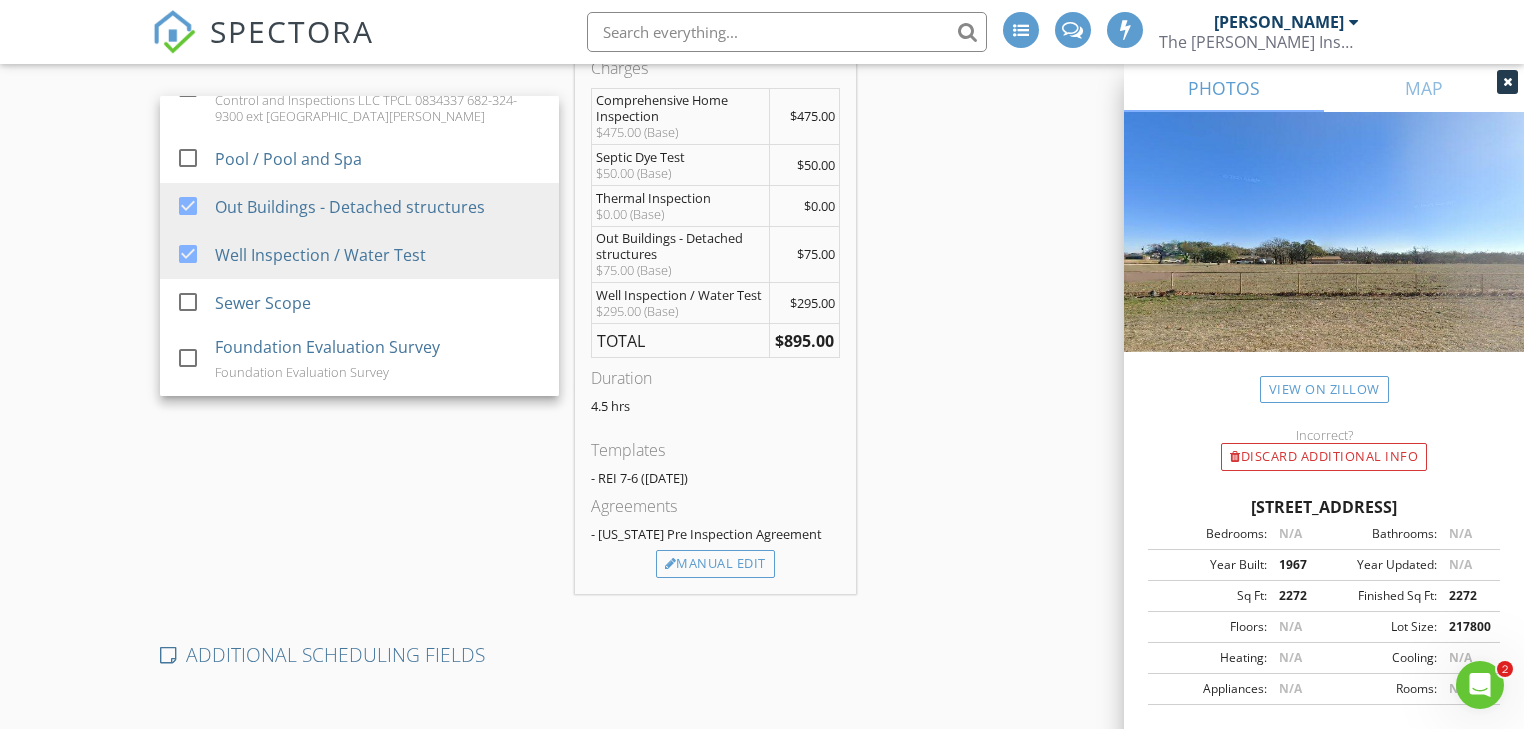 scroll, scrollTop: 560, scrollLeft: 0, axis: vertical 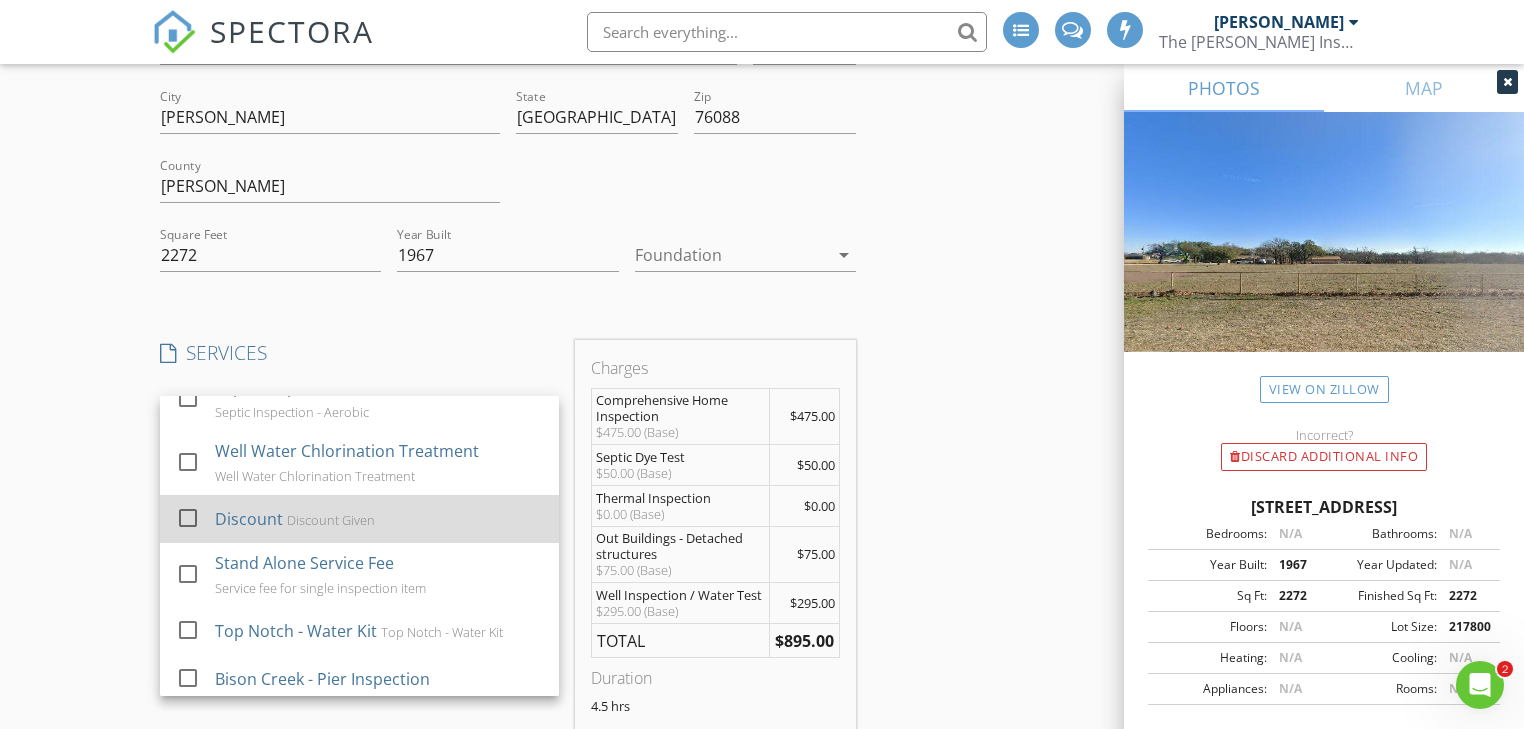 click on "Discount   Discount Given" at bounding box center (379, 519) 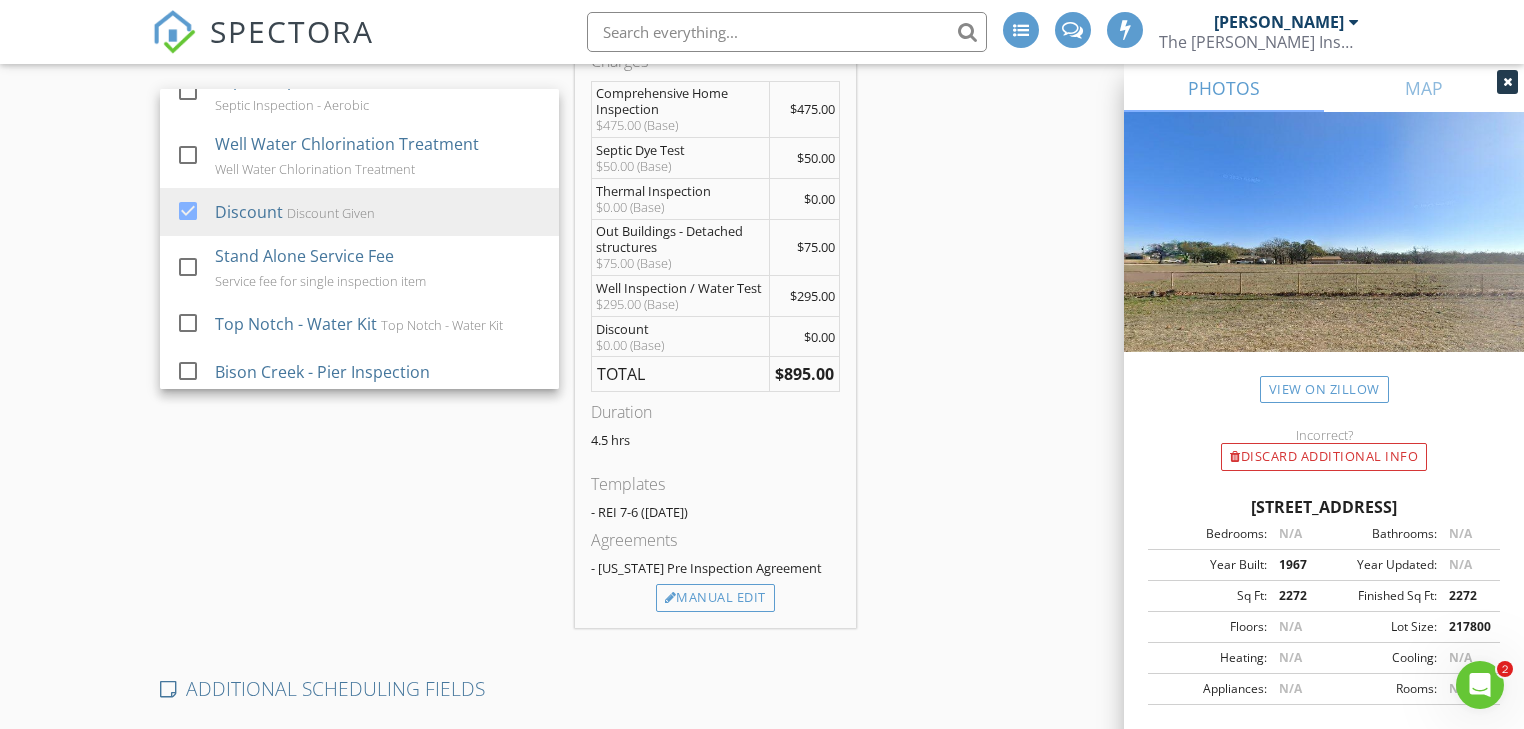 scroll, scrollTop: 577, scrollLeft: 0, axis: vertical 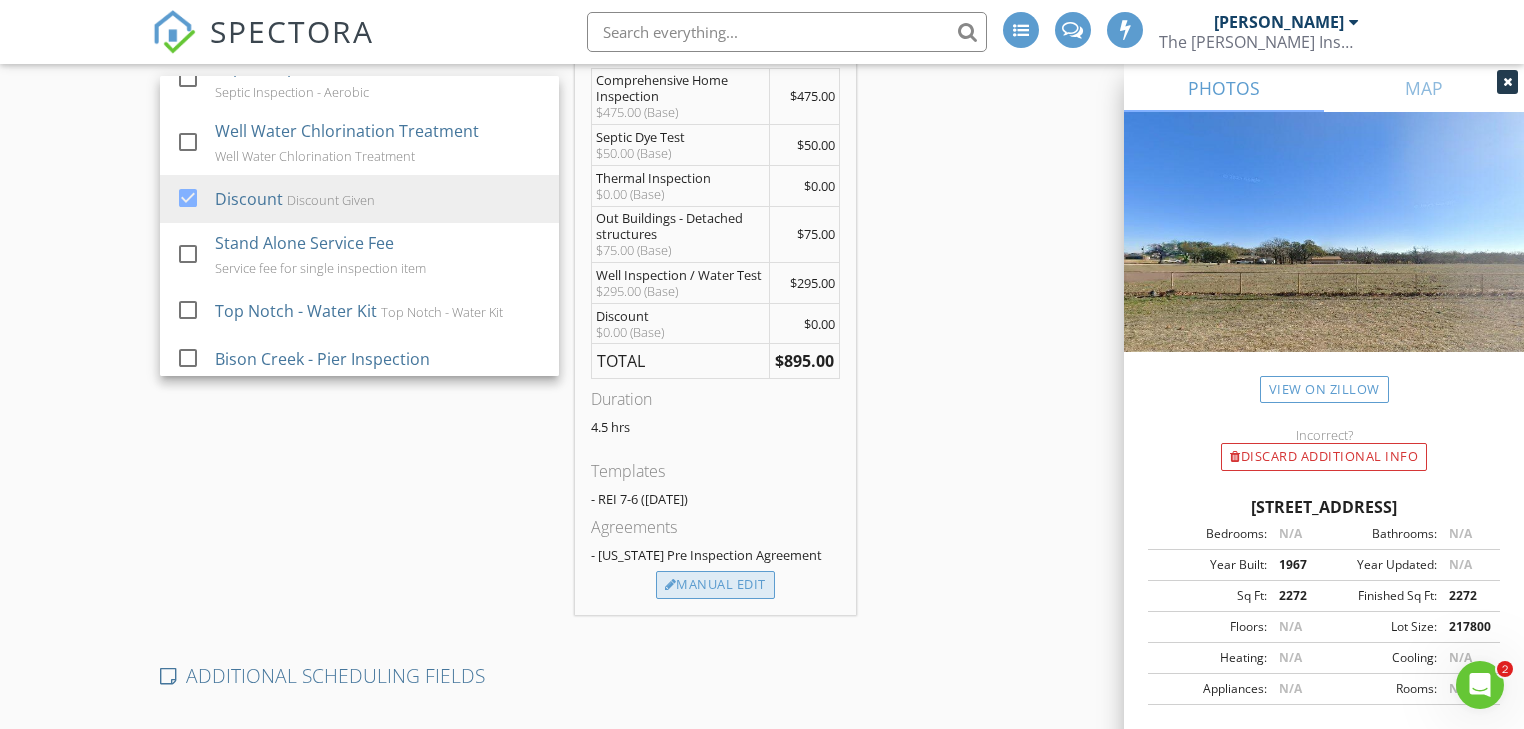 click on "Manual Edit" at bounding box center (715, 585) 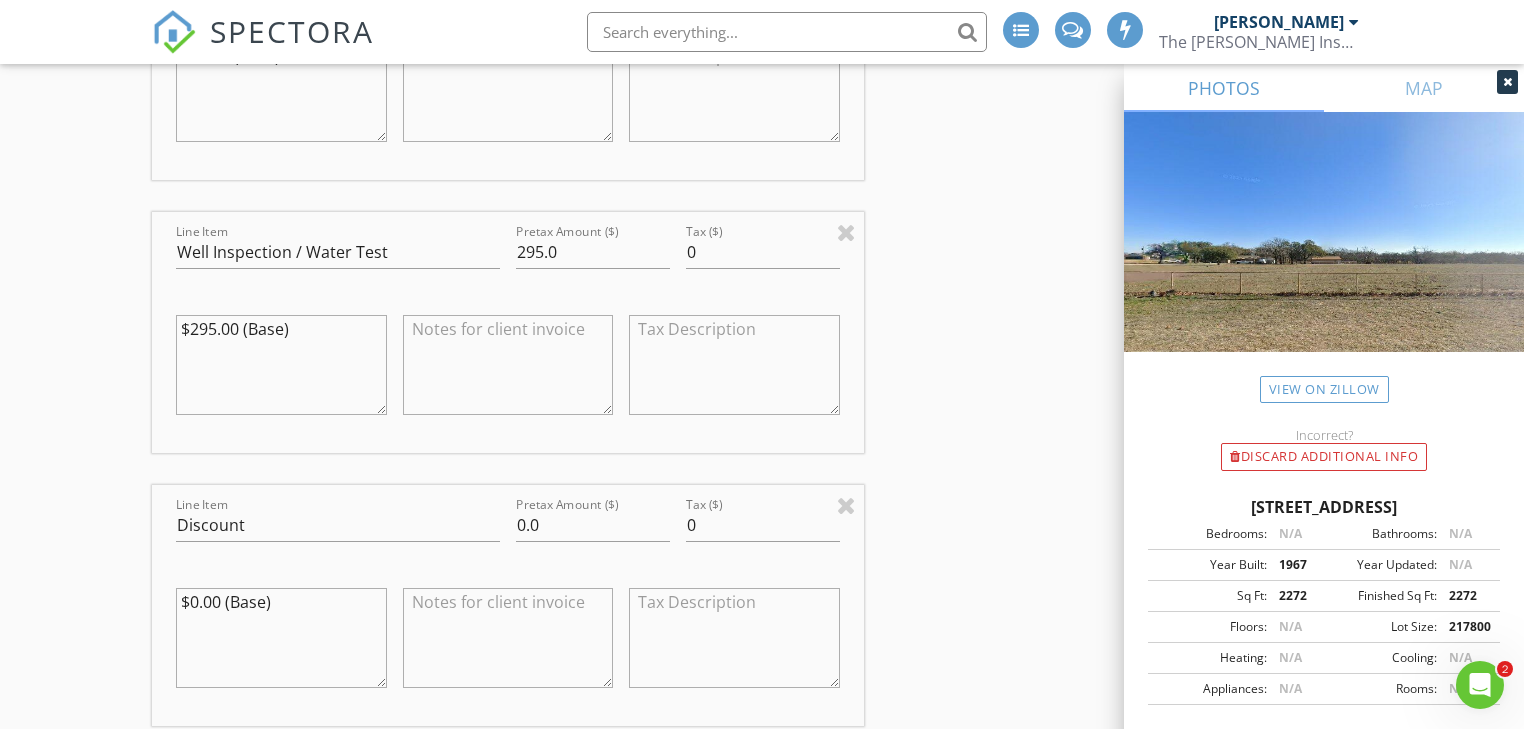 scroll, scrollTop: 1697, scrollLeft: 0, axis: vertical 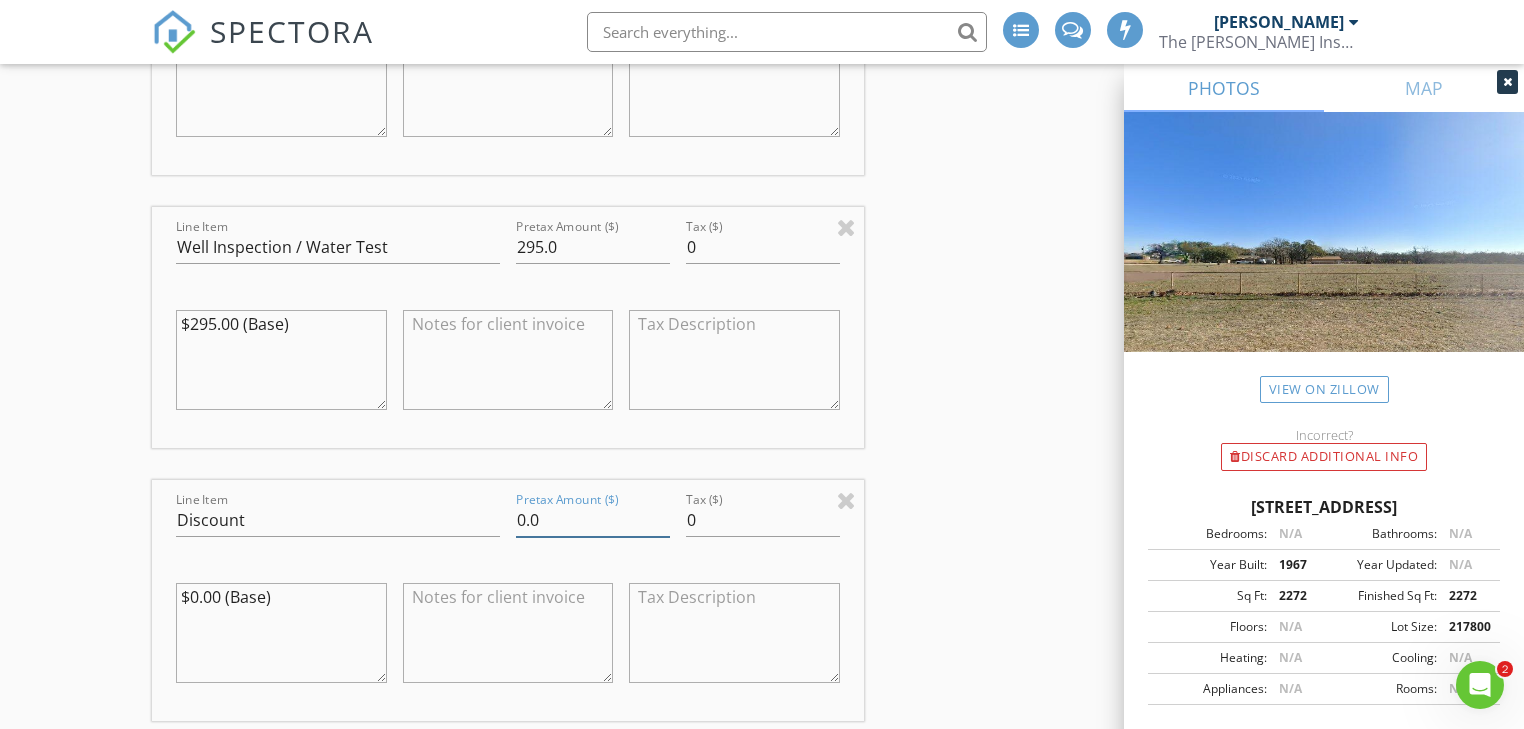 click on "0.0" at bounding box center (593, 520) 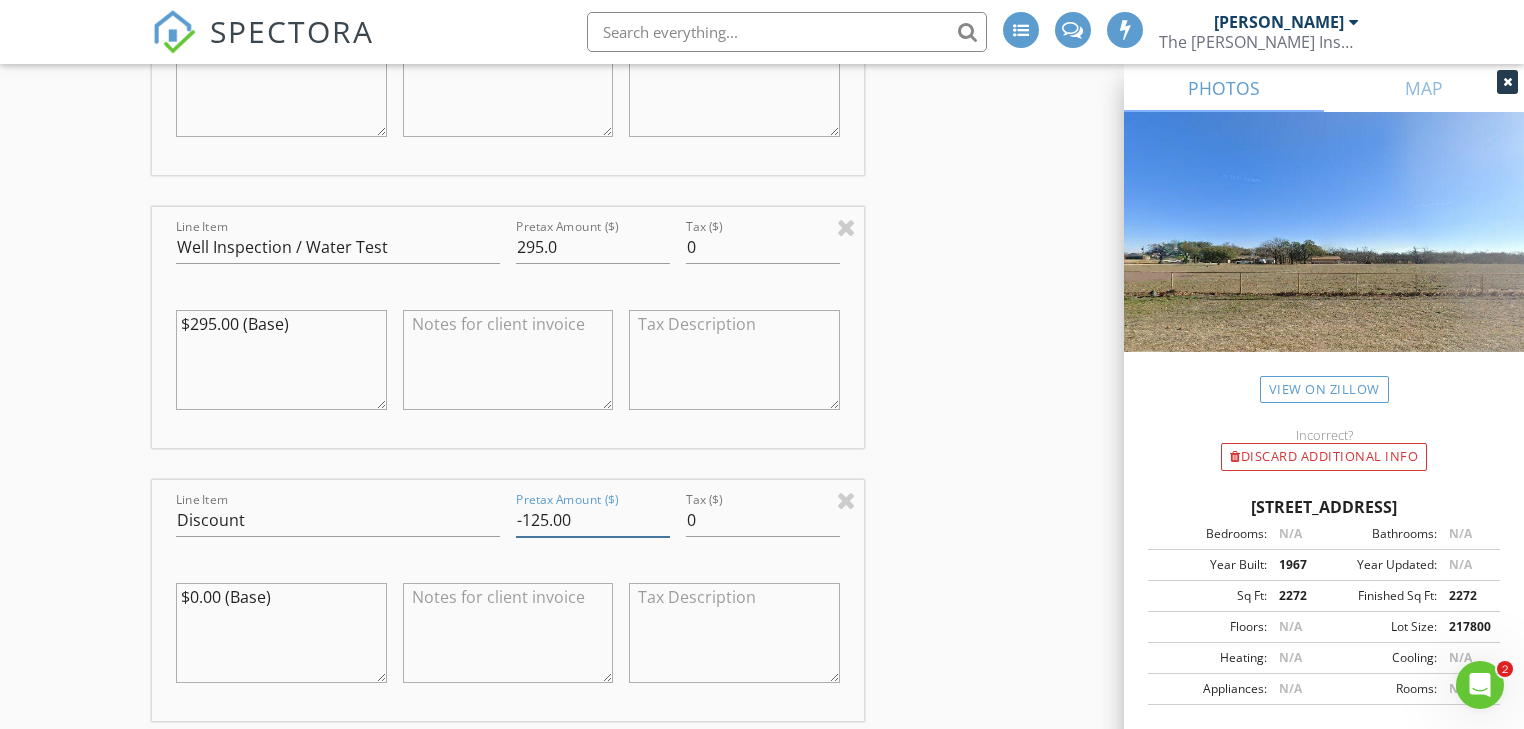 type on "-125.00" 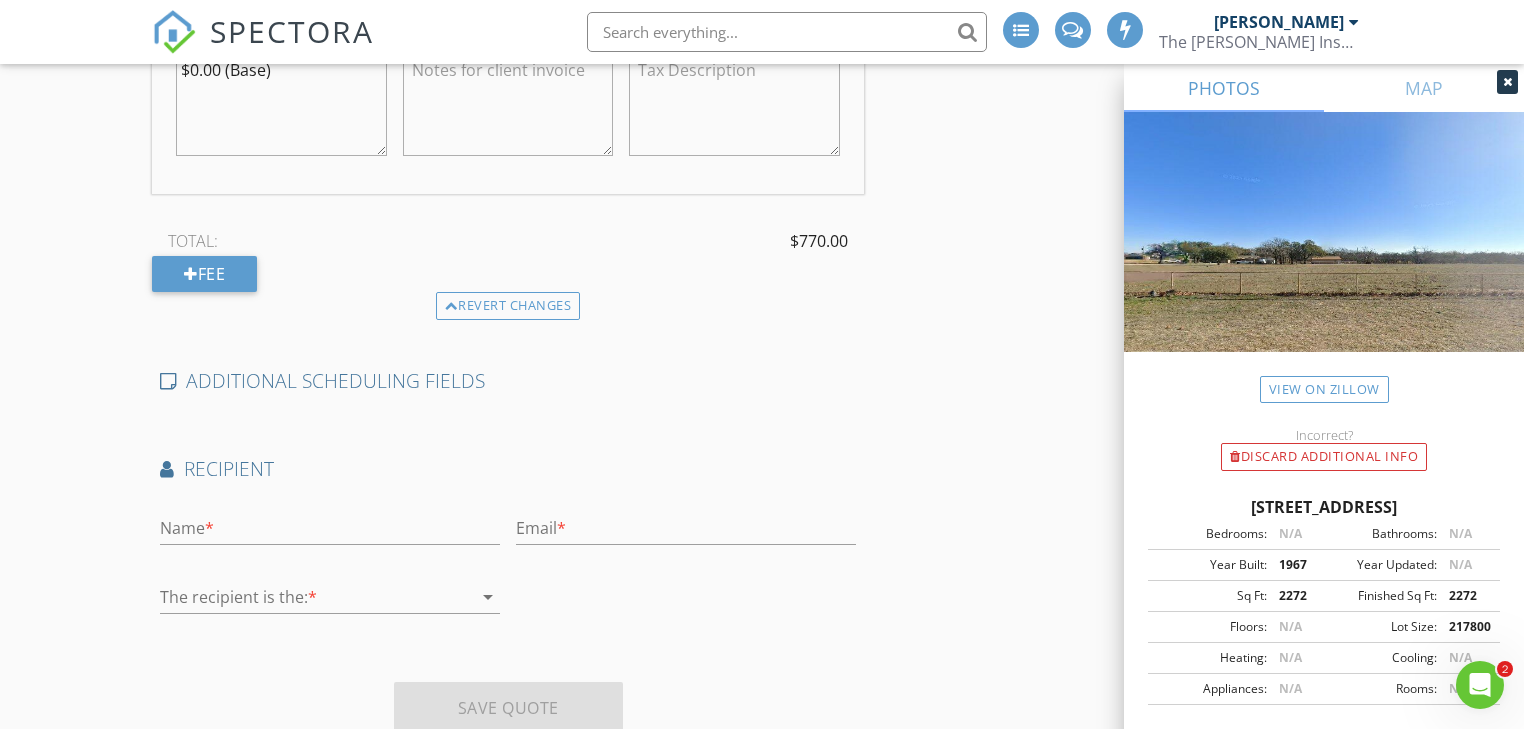 scroll, scrollTop: 2290, scrollLeft: 0, axis: vertical 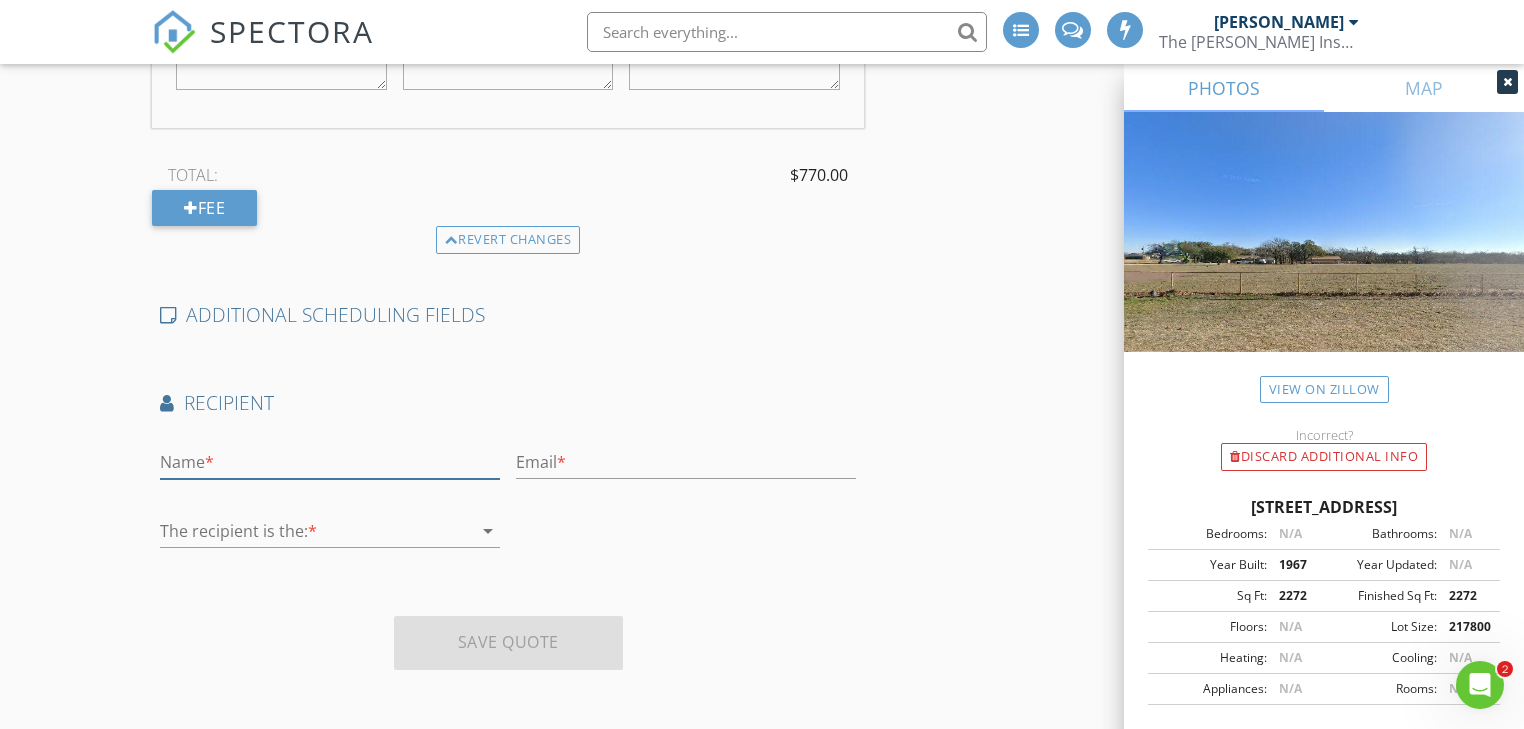 click at bounding box center (330, 462) 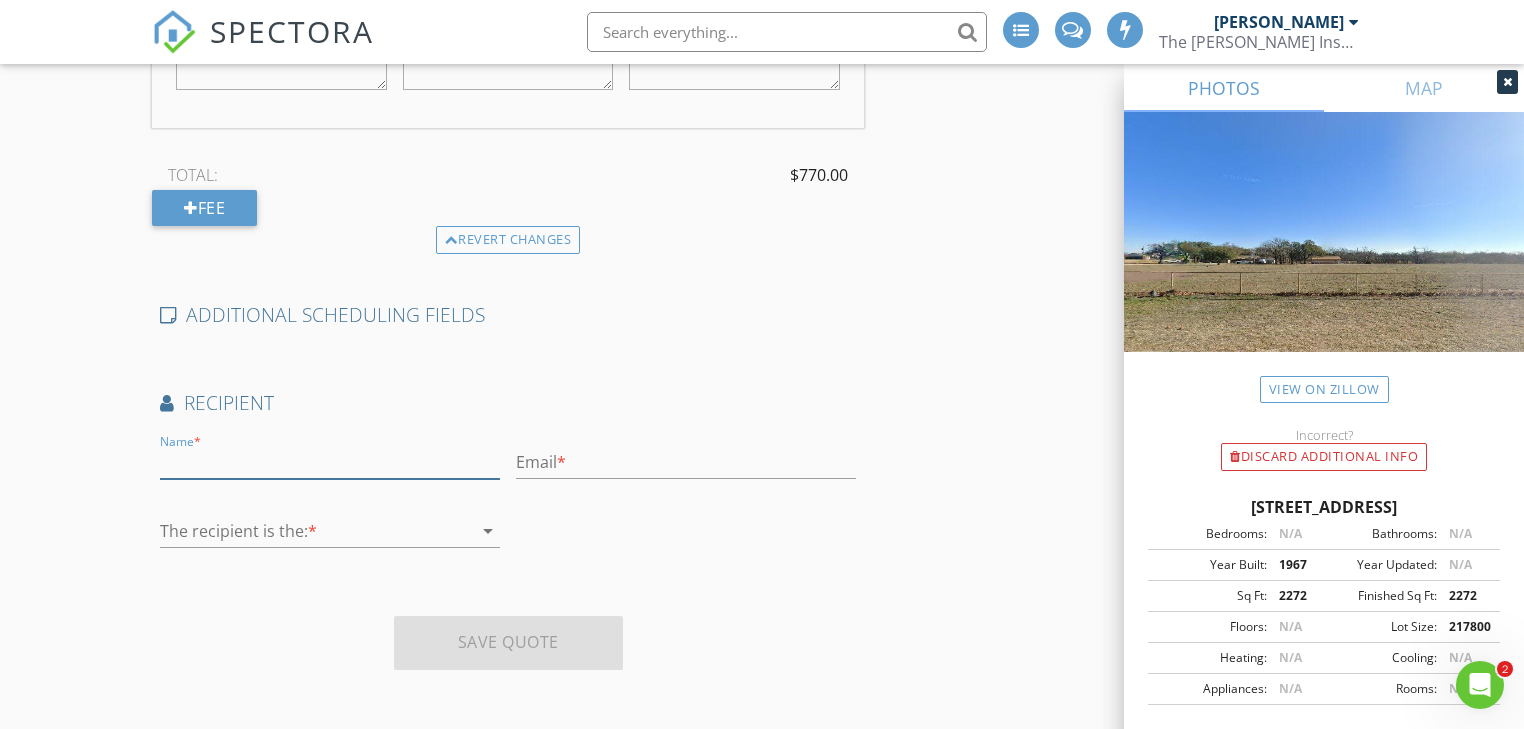 type on "[PERSON_NAME]" 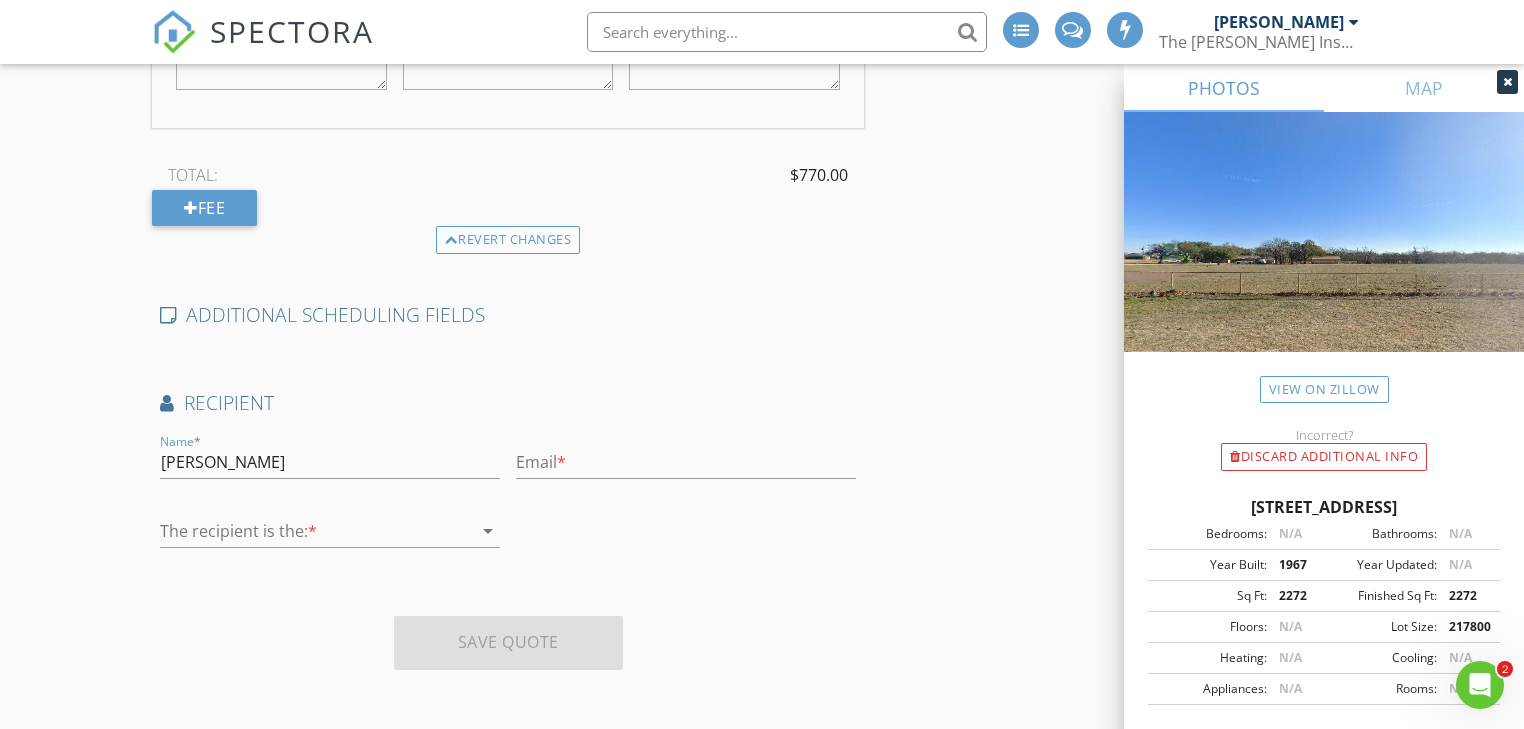 type on "160 McCrae Lane" 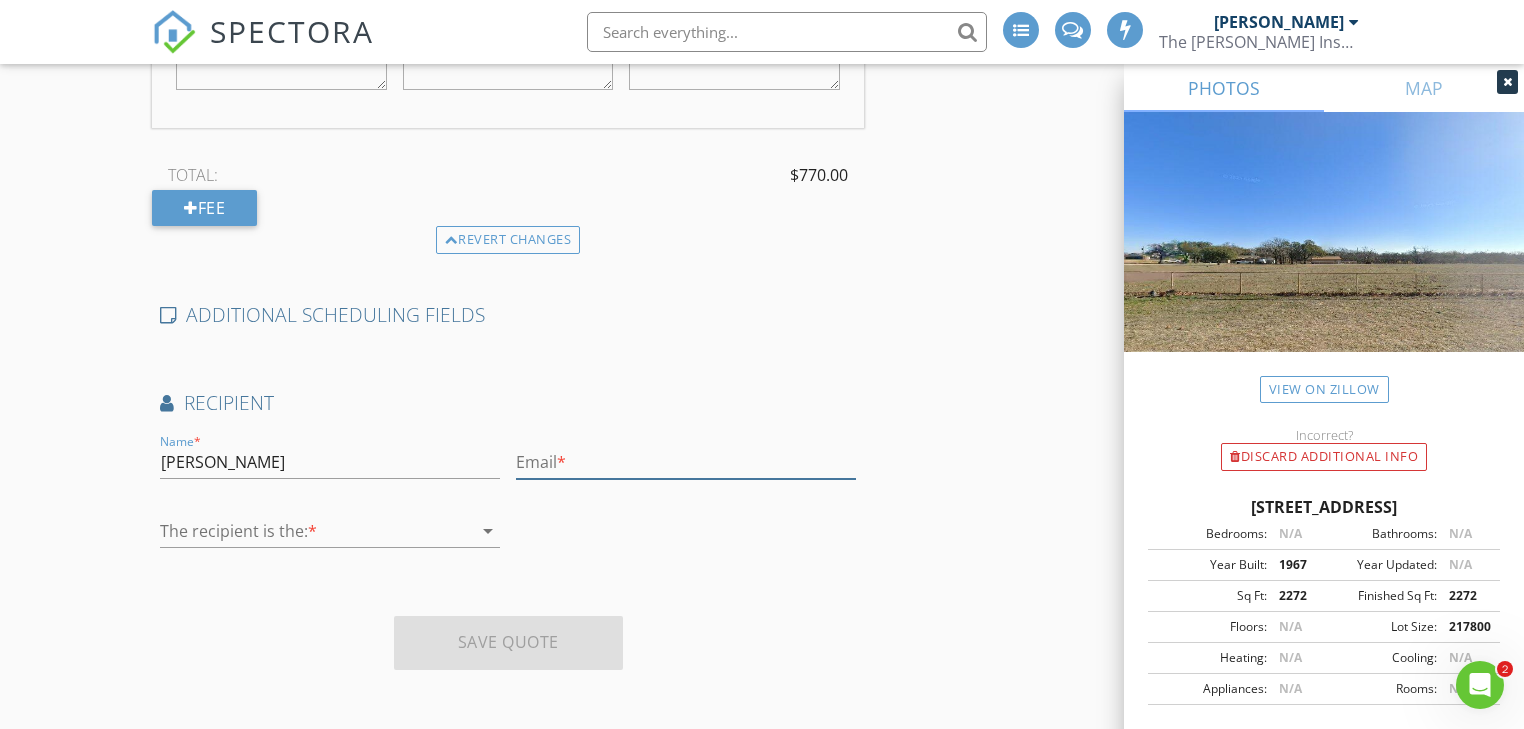 type on "jwells@thewellsinspectiongroup.com" 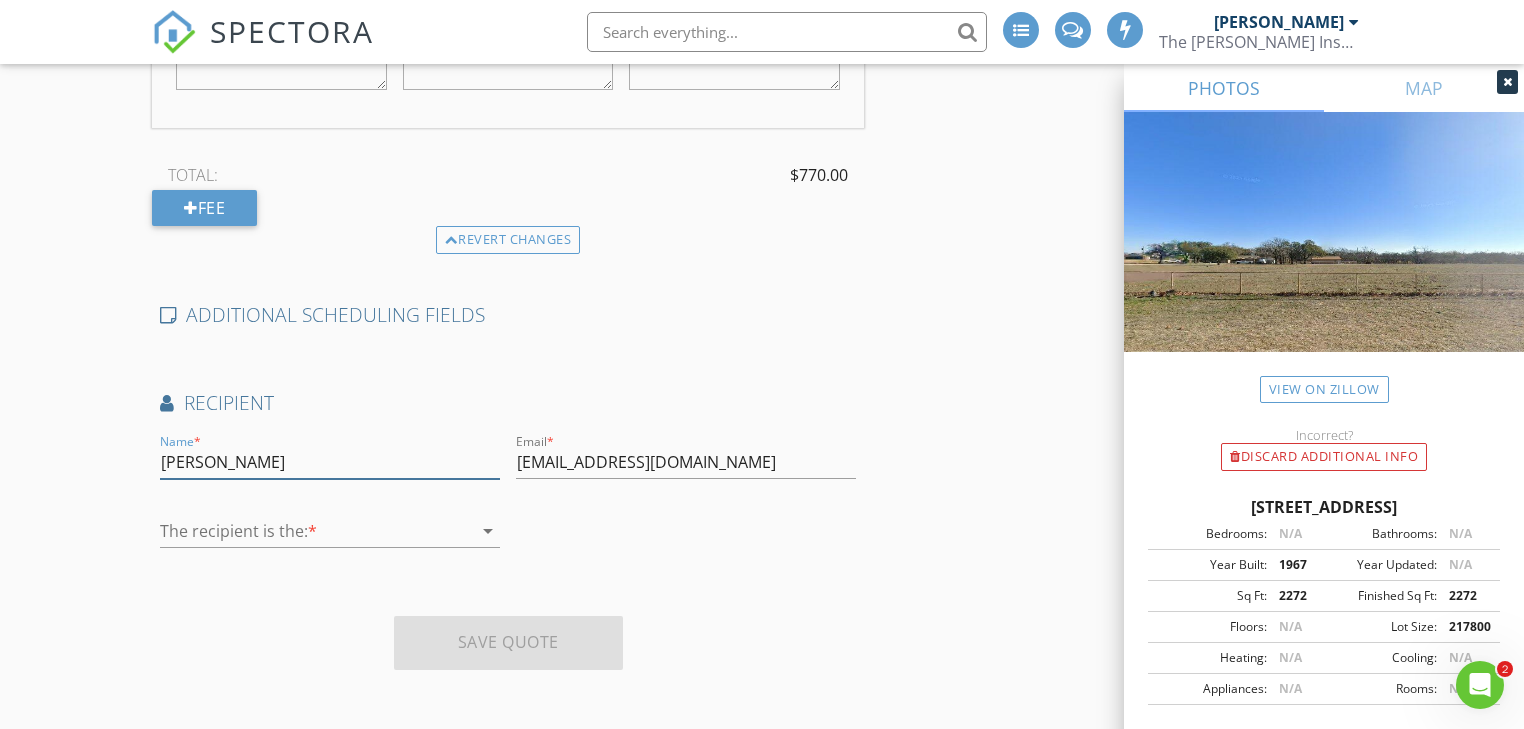 type 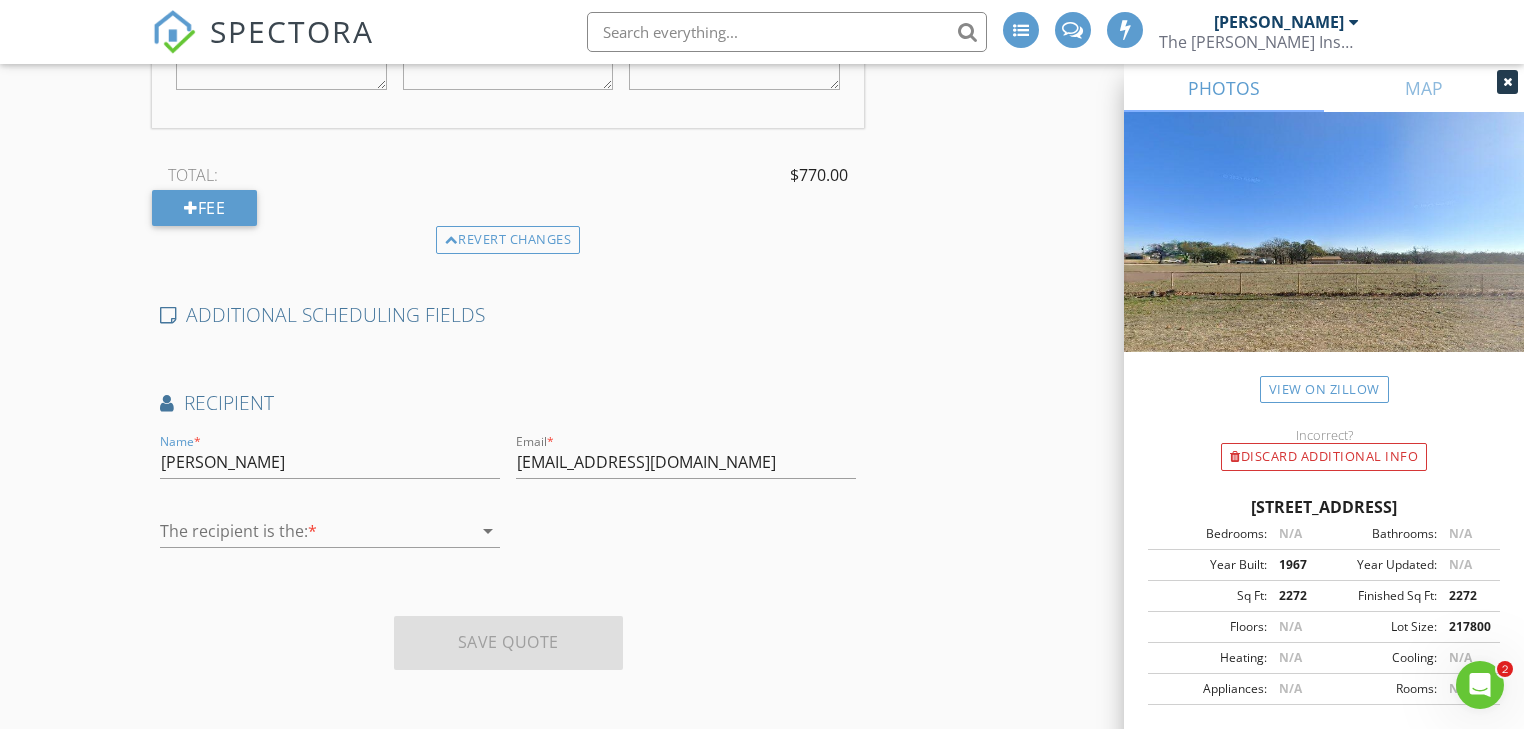 click at bounding box center [316, 531] 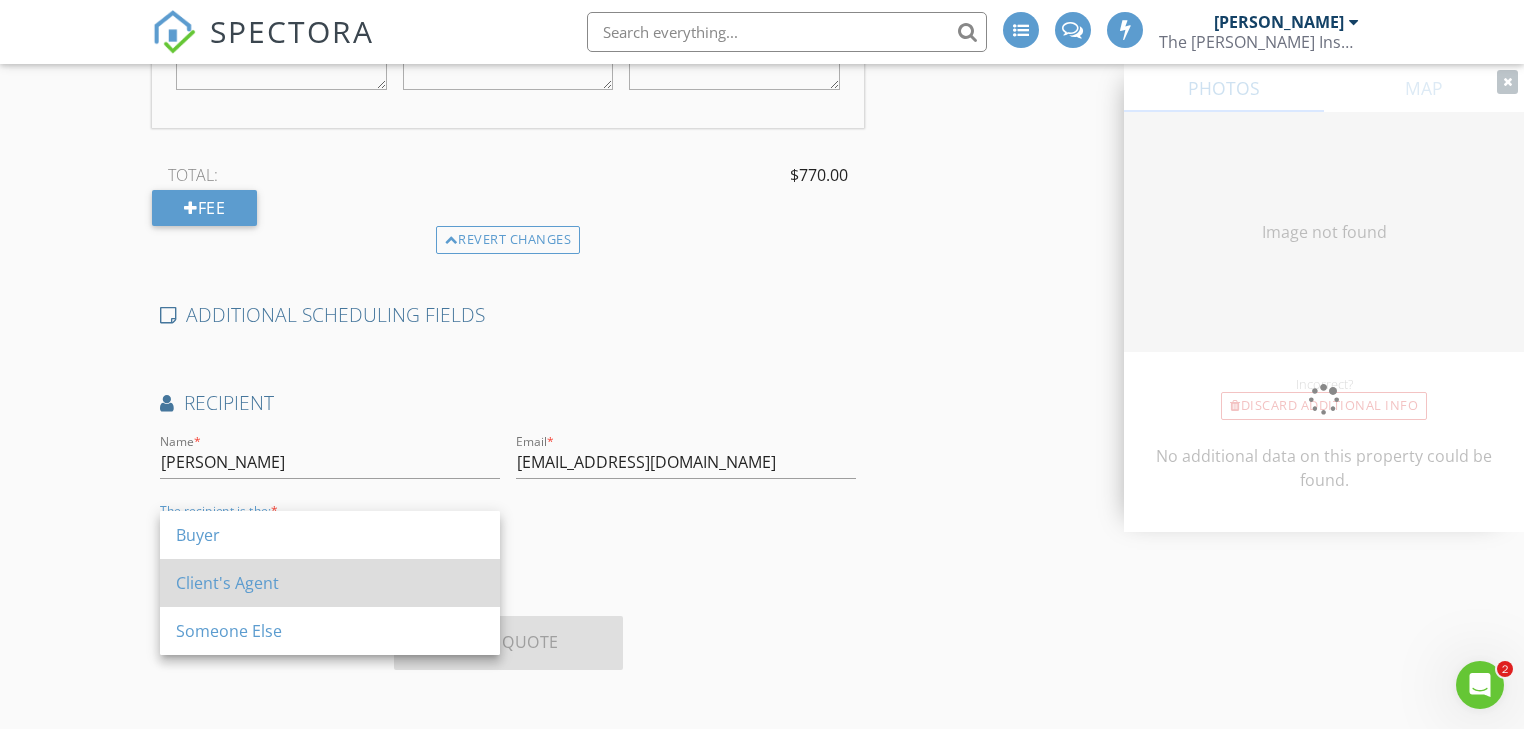 type on "1537" 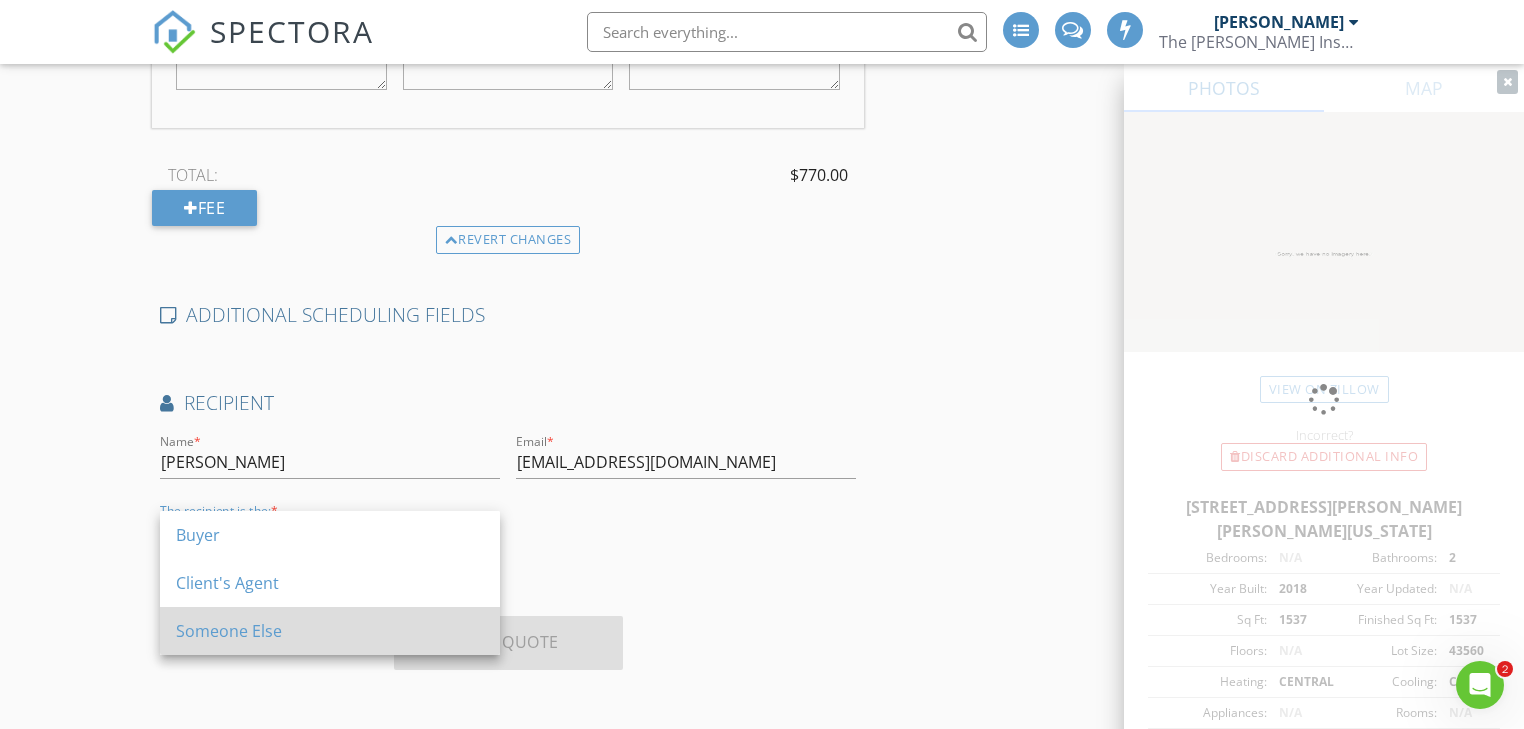 click on "Someone Else" at bounding box center (330, 631) 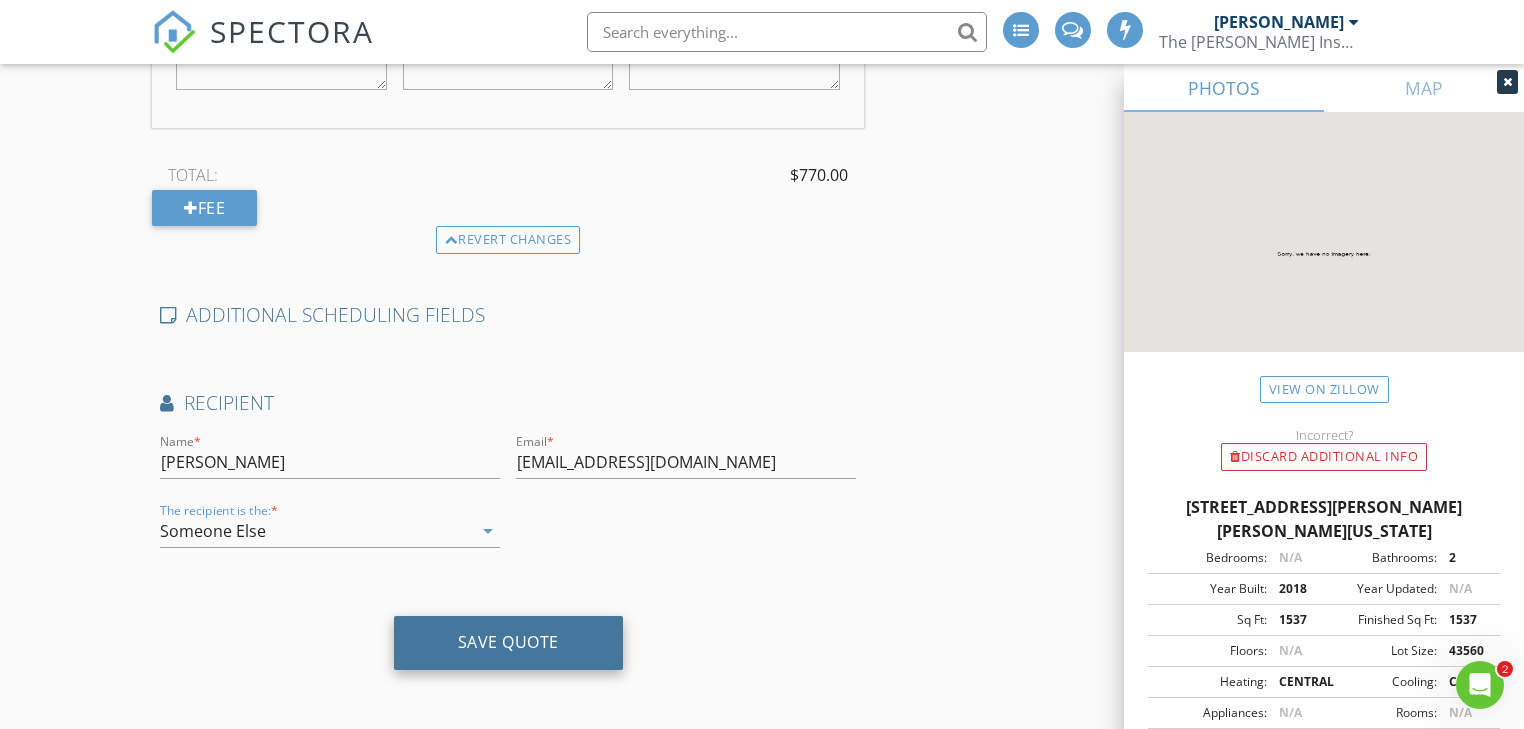 click on "Save Quote" at bounding box center (508, 643) 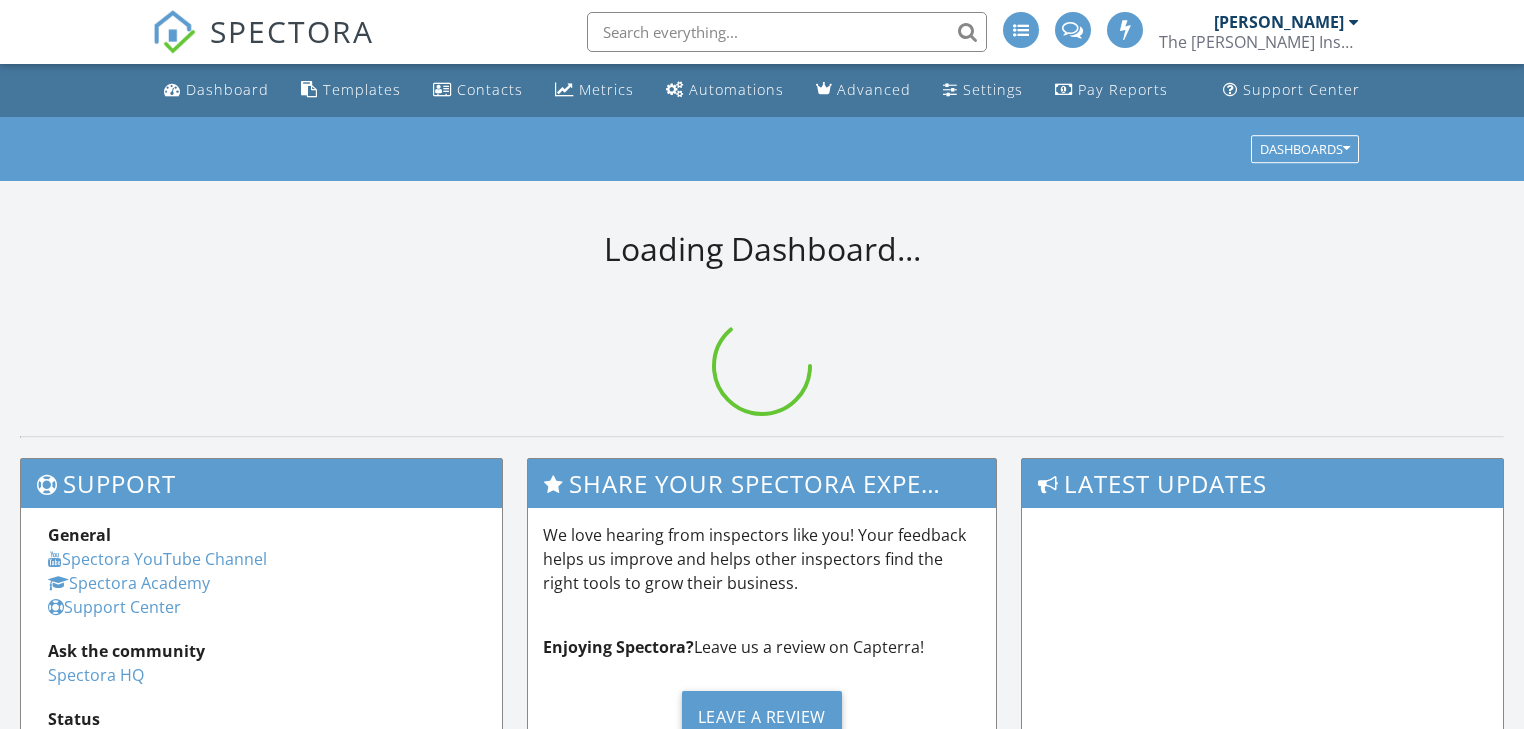 scroll, scrollTop: 0, scrollLeft: 0, axis: both 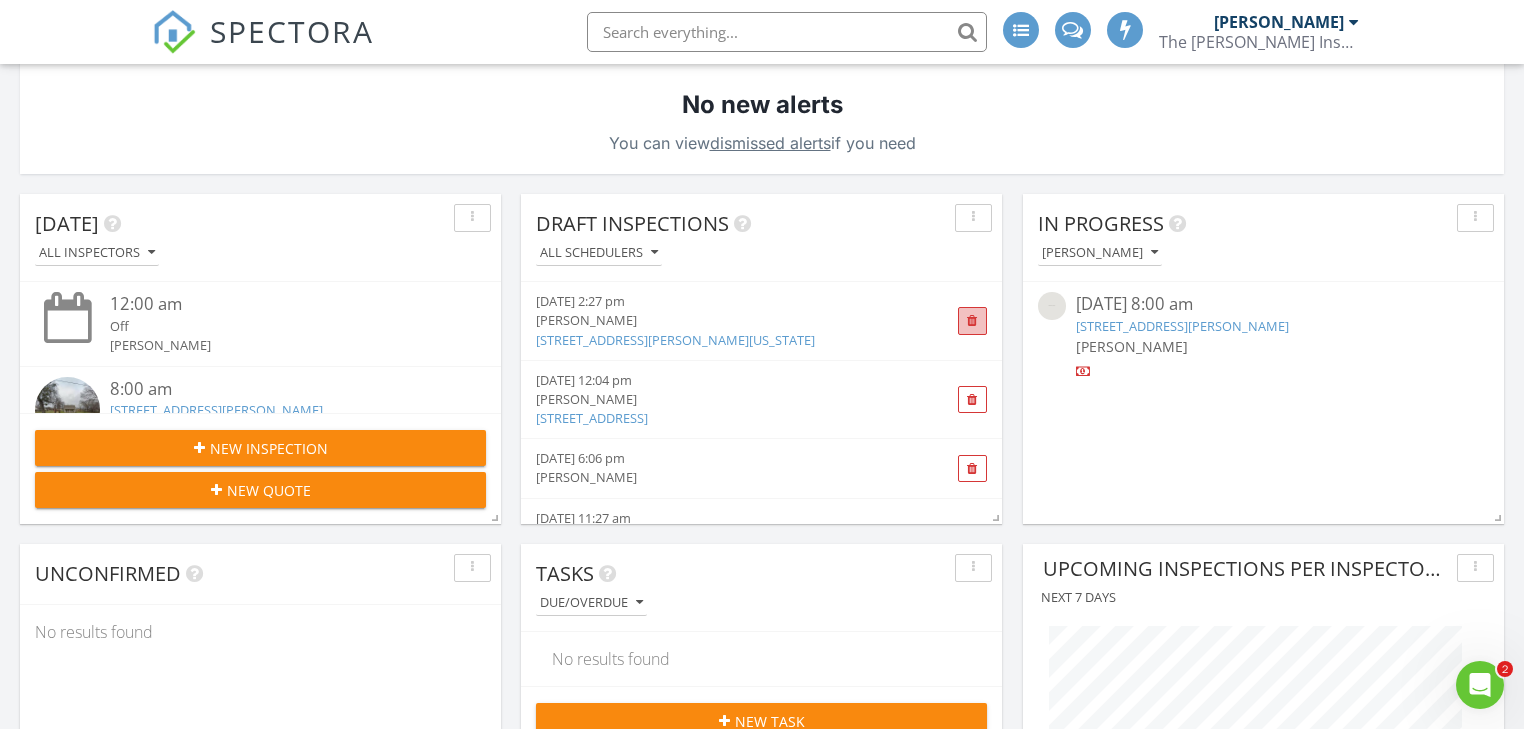 click at bounding box center [972, 321] 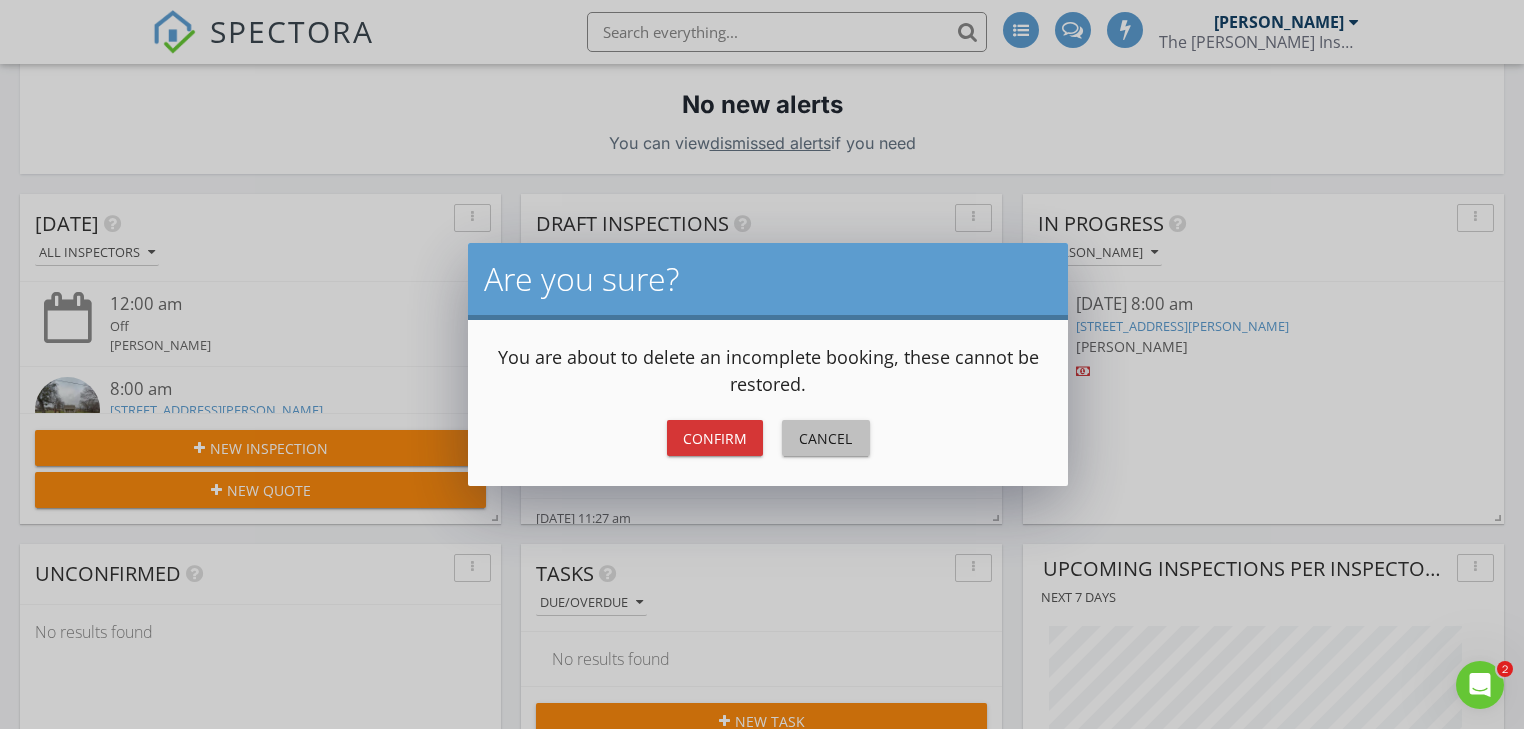 click on "Cancel" at bounding box center [826, 438] 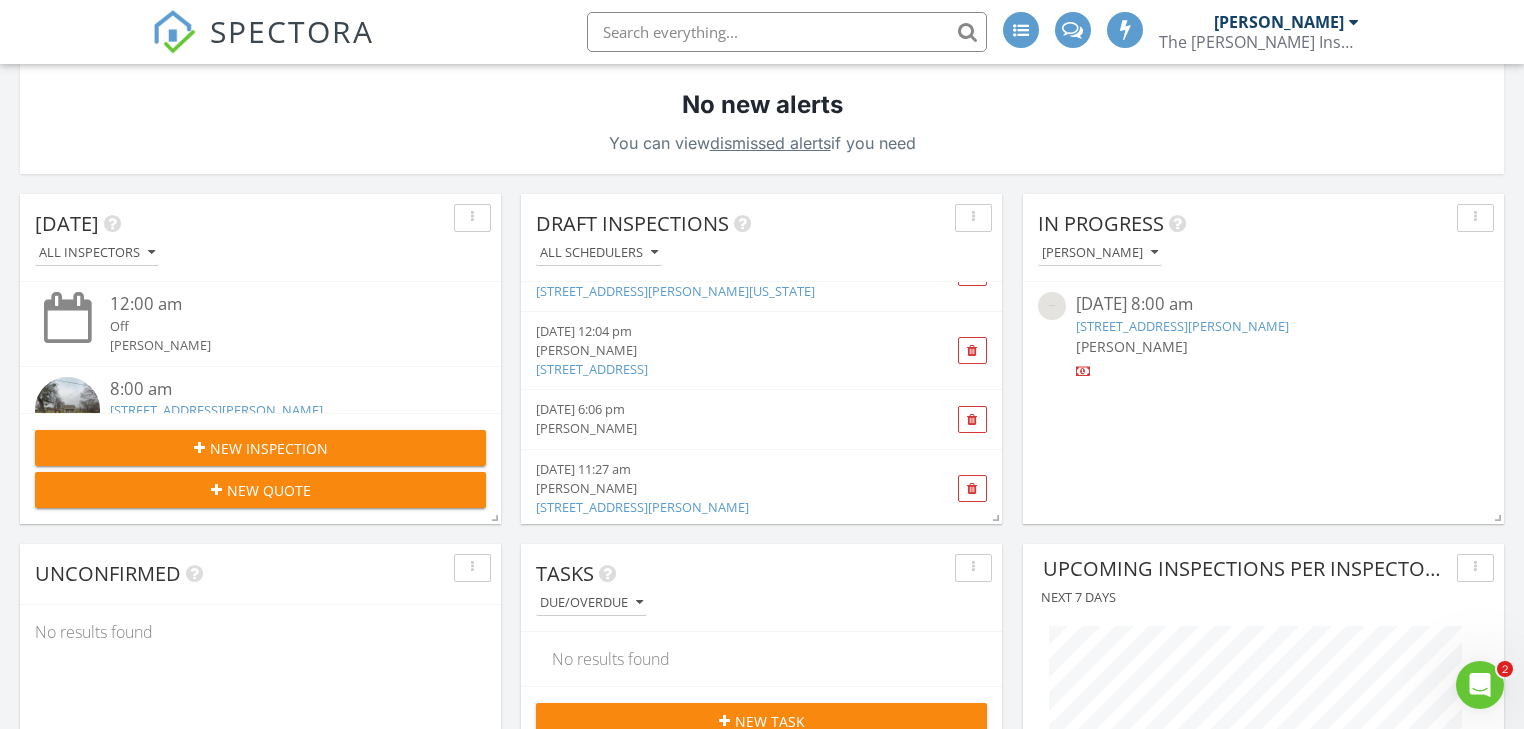scroll, scrollTop: 50, scrollLeft: 0, axis: vertical 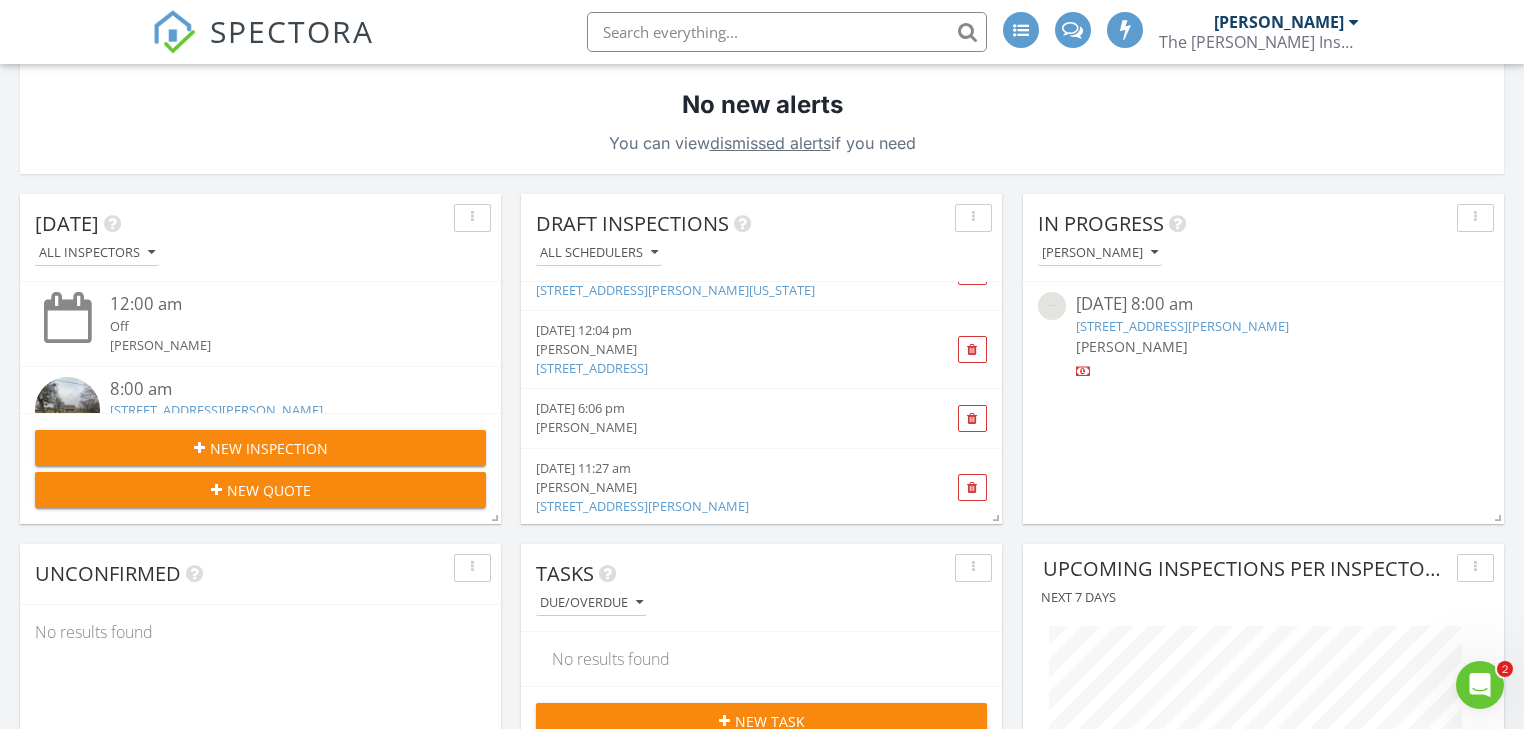 click on "07/11/25 6:06 pm" at bounding box center [724, 408] 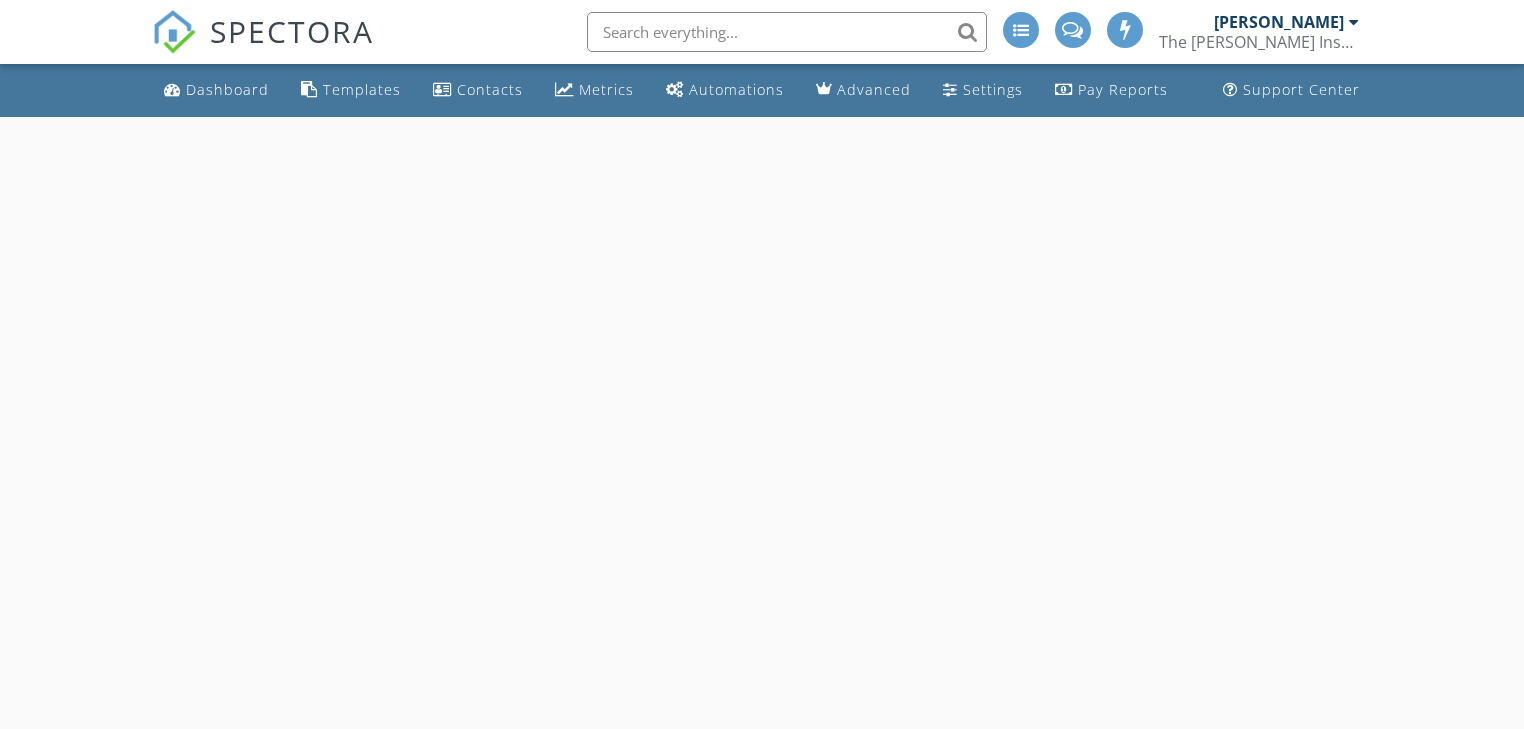 scroll, scrollTop: 0, scrollLeft: 0, axis: both 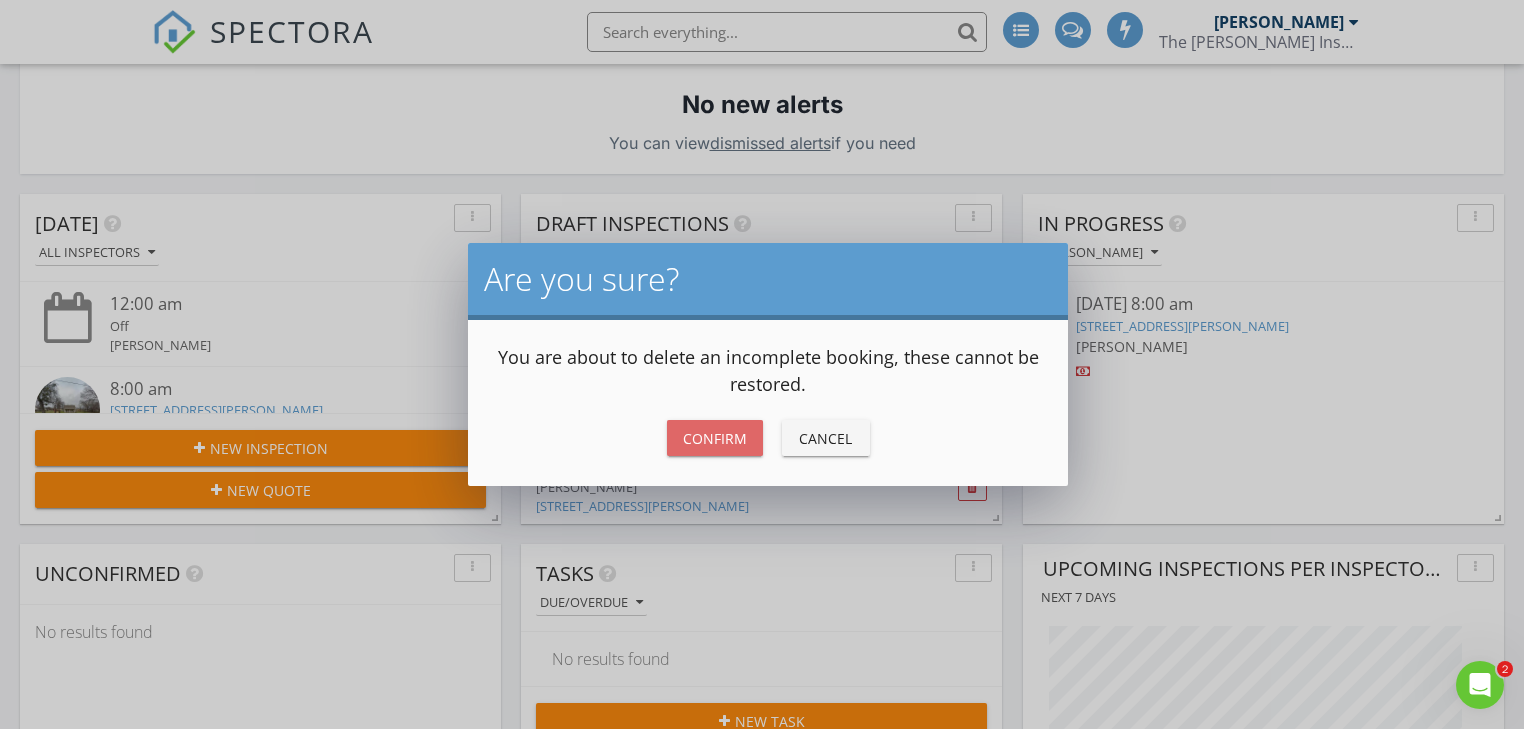 click on "Confirm" at bounding box center (715, 438) 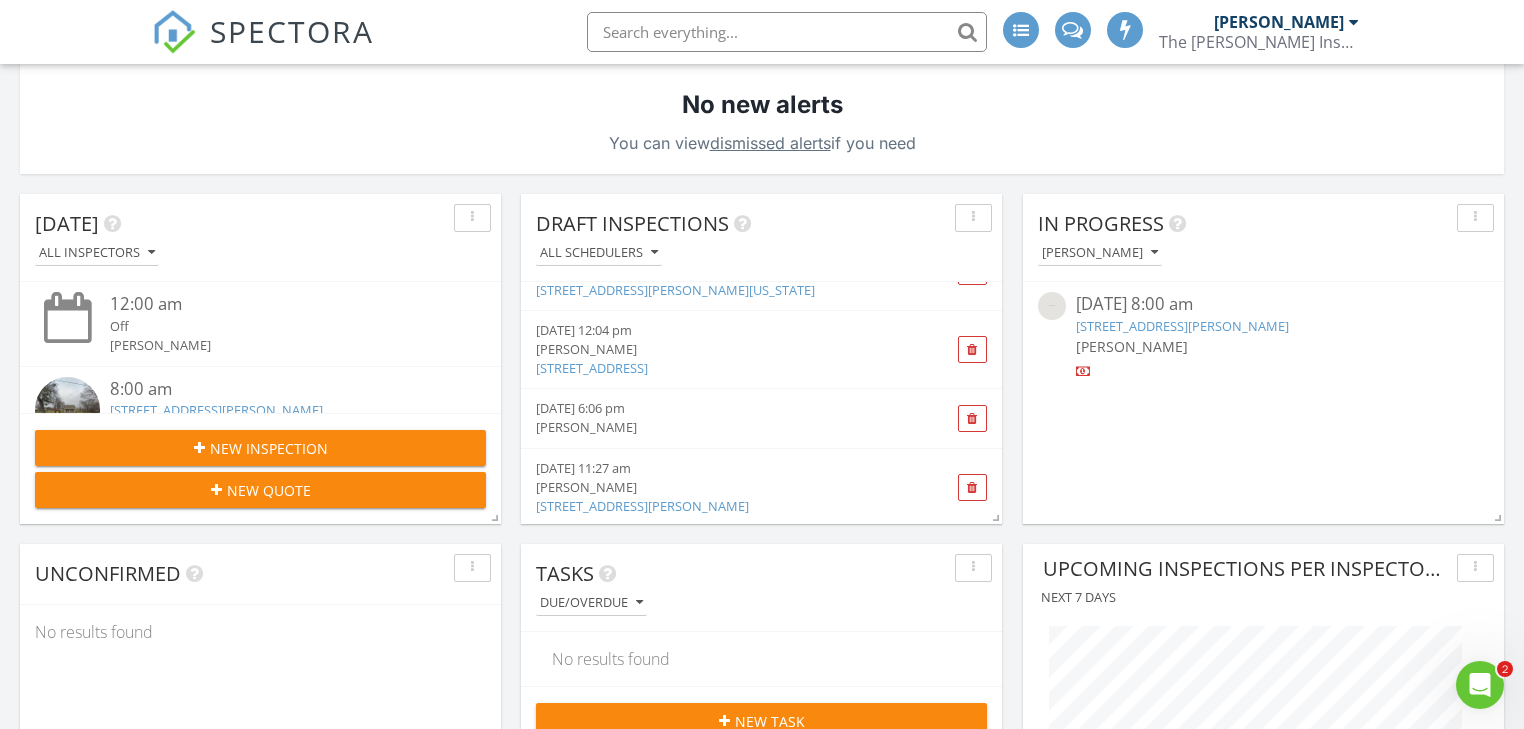 scroll, scrollTop: 0, scrollLeft: 0, axis: both 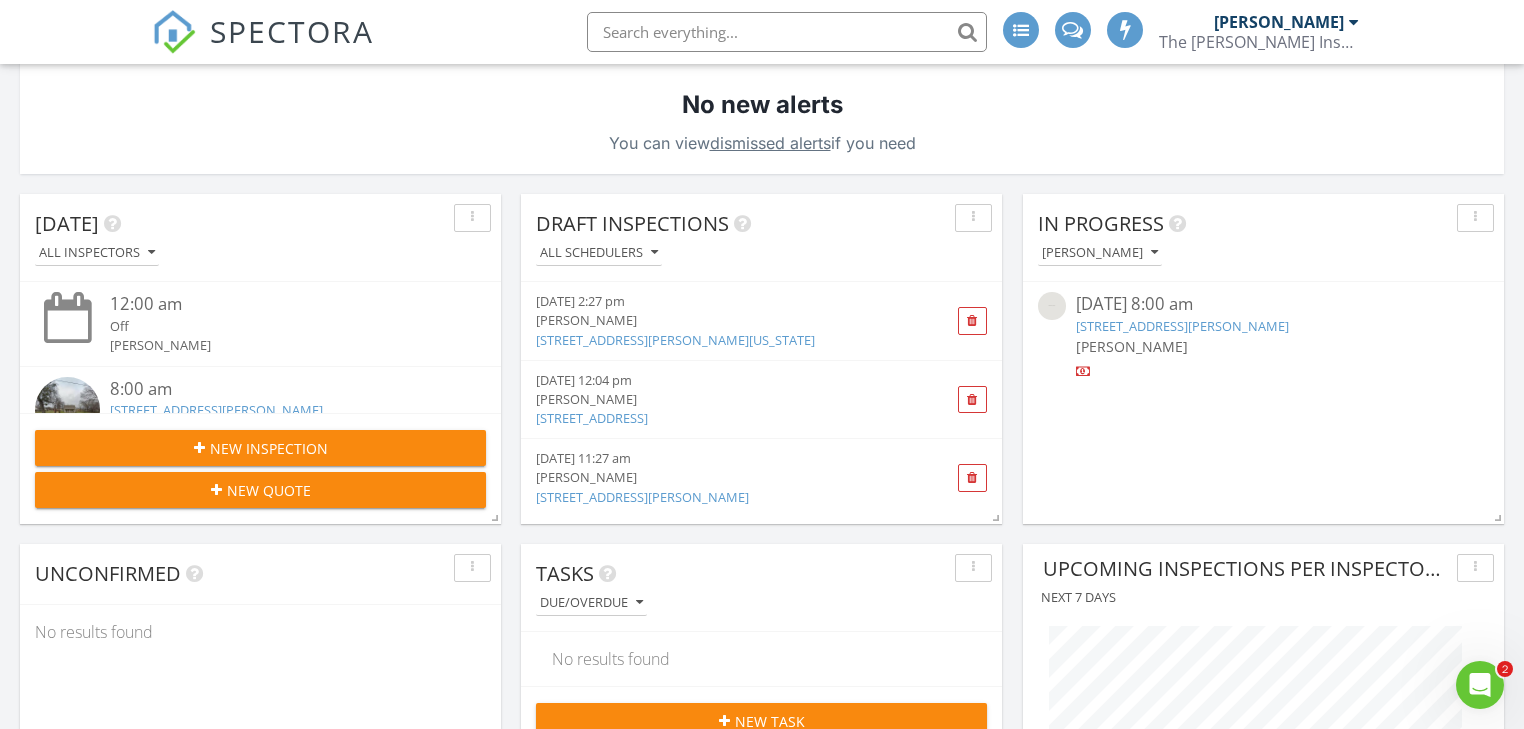 click on "824 Imogene Ct, Azle, TX" at bounding box center [642, 497] 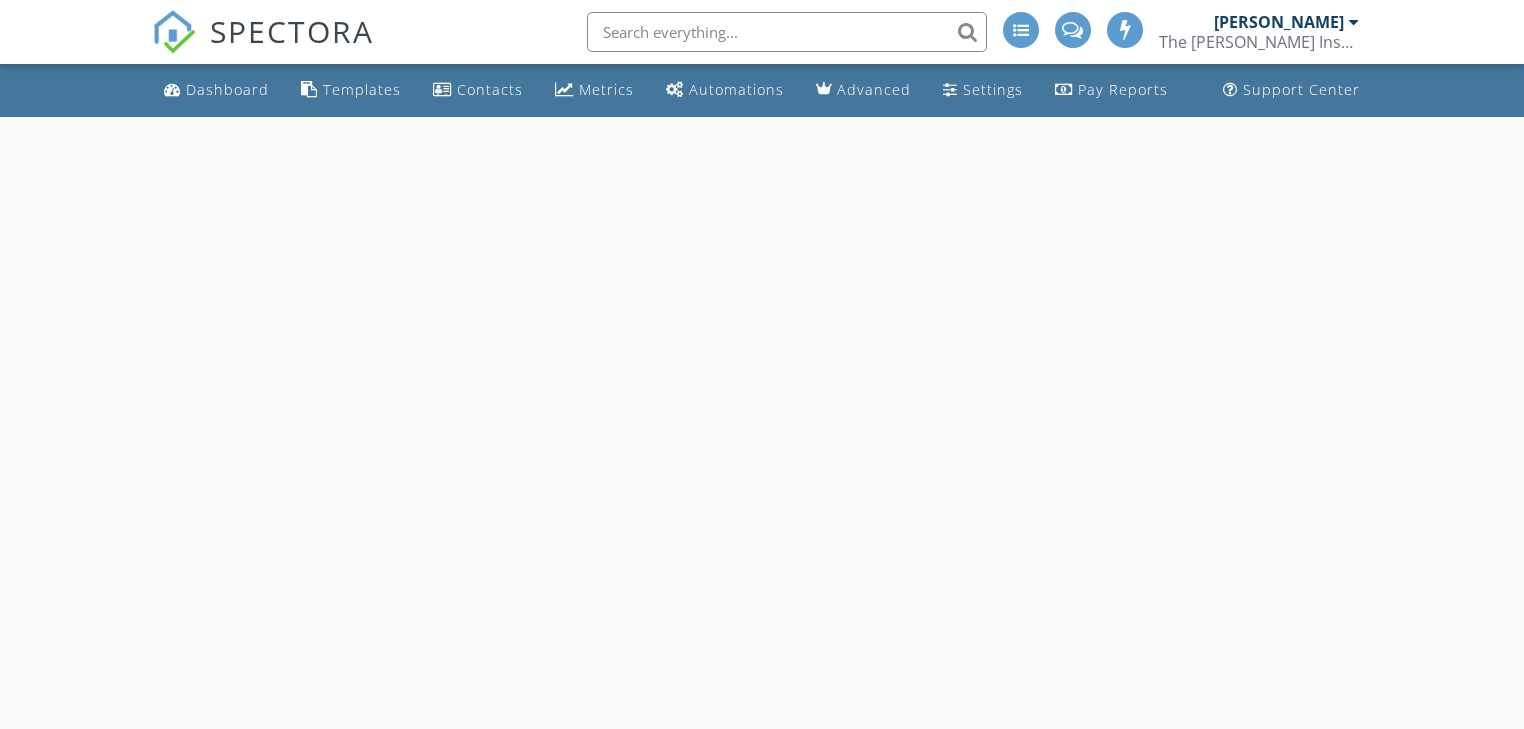 scroll, scrollTop: 0, scrollLeft: 0, axis: both 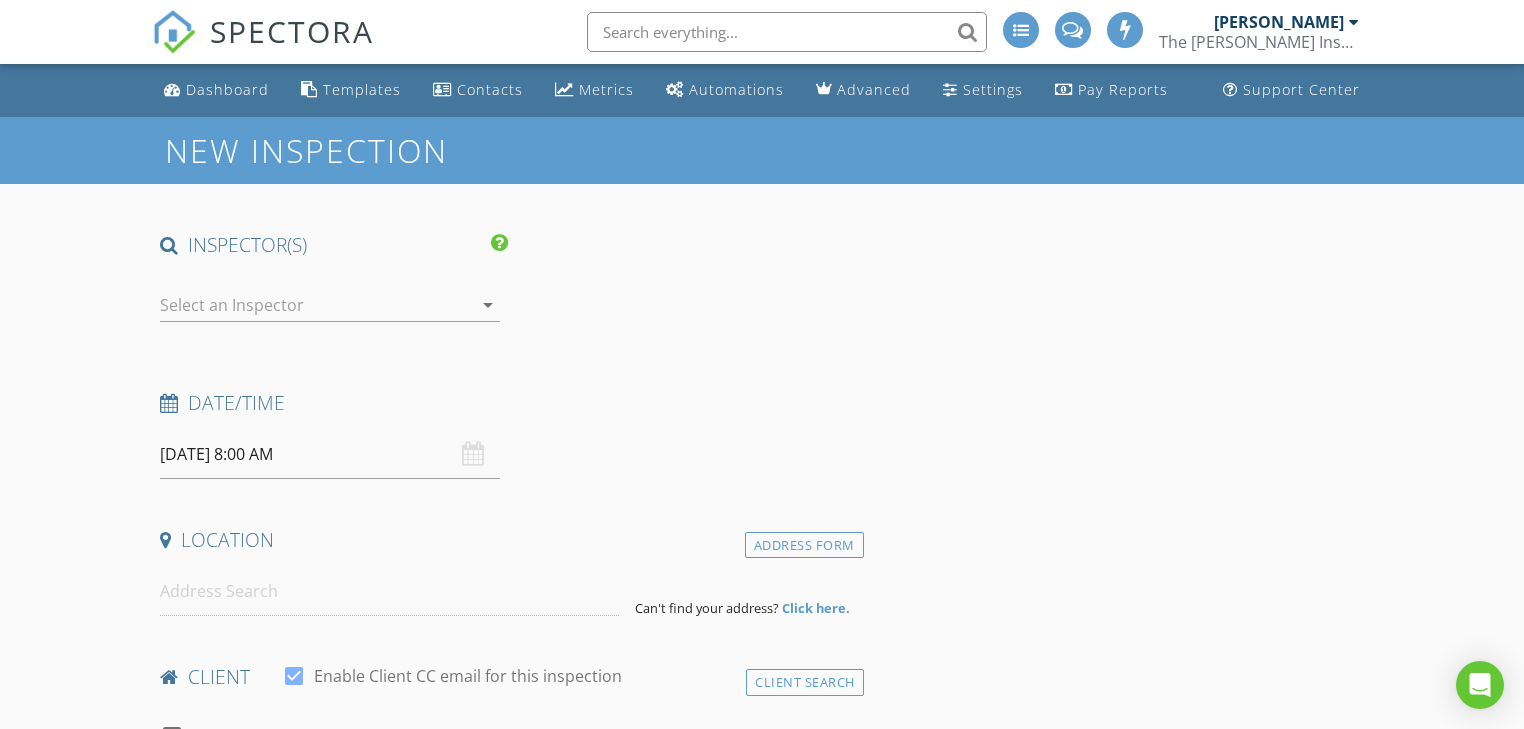 type on "[PERSON_NAME]" 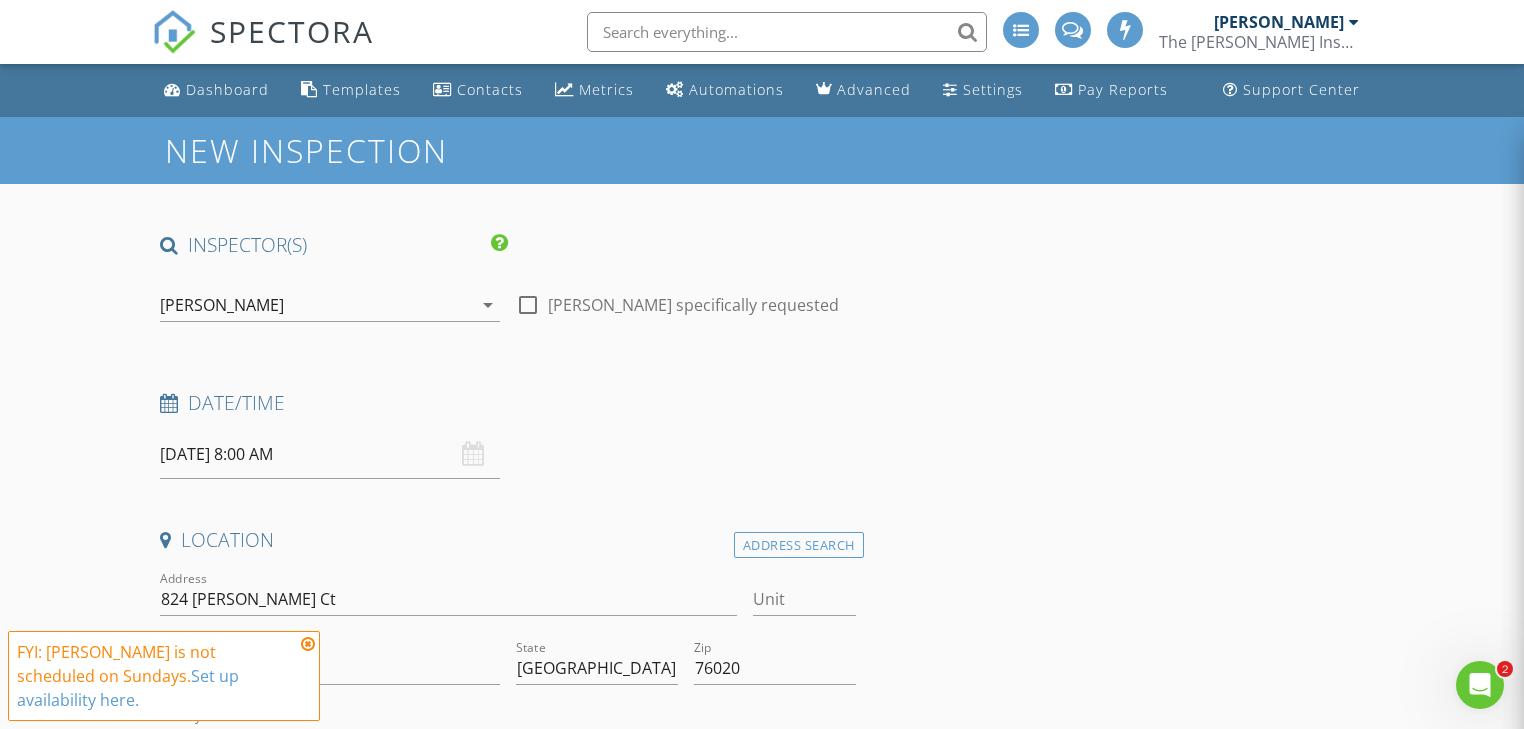 scroll, scrollTop: 0, scrollLeft: 0, axis: both 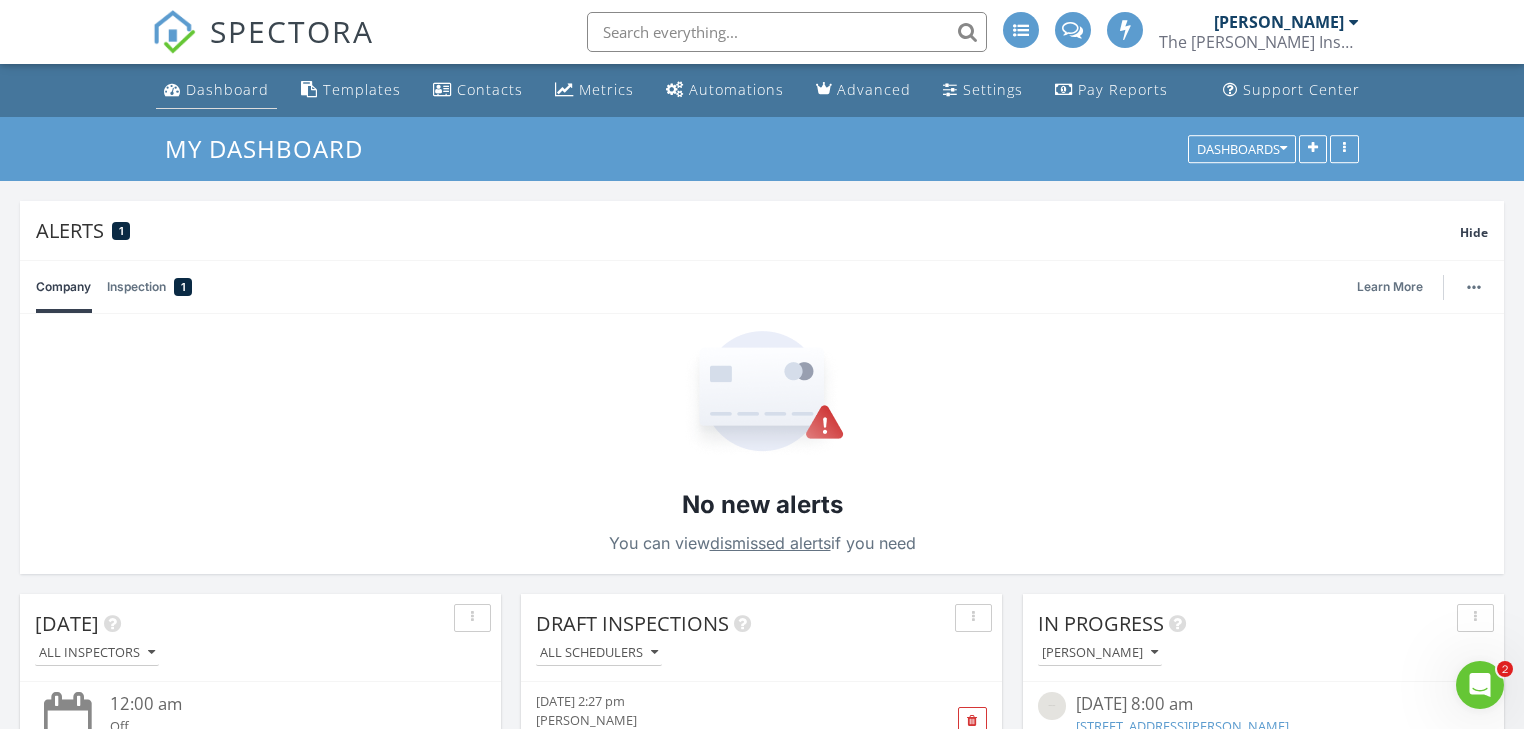 click on "Dashboard" at bounding box center [227, 89] 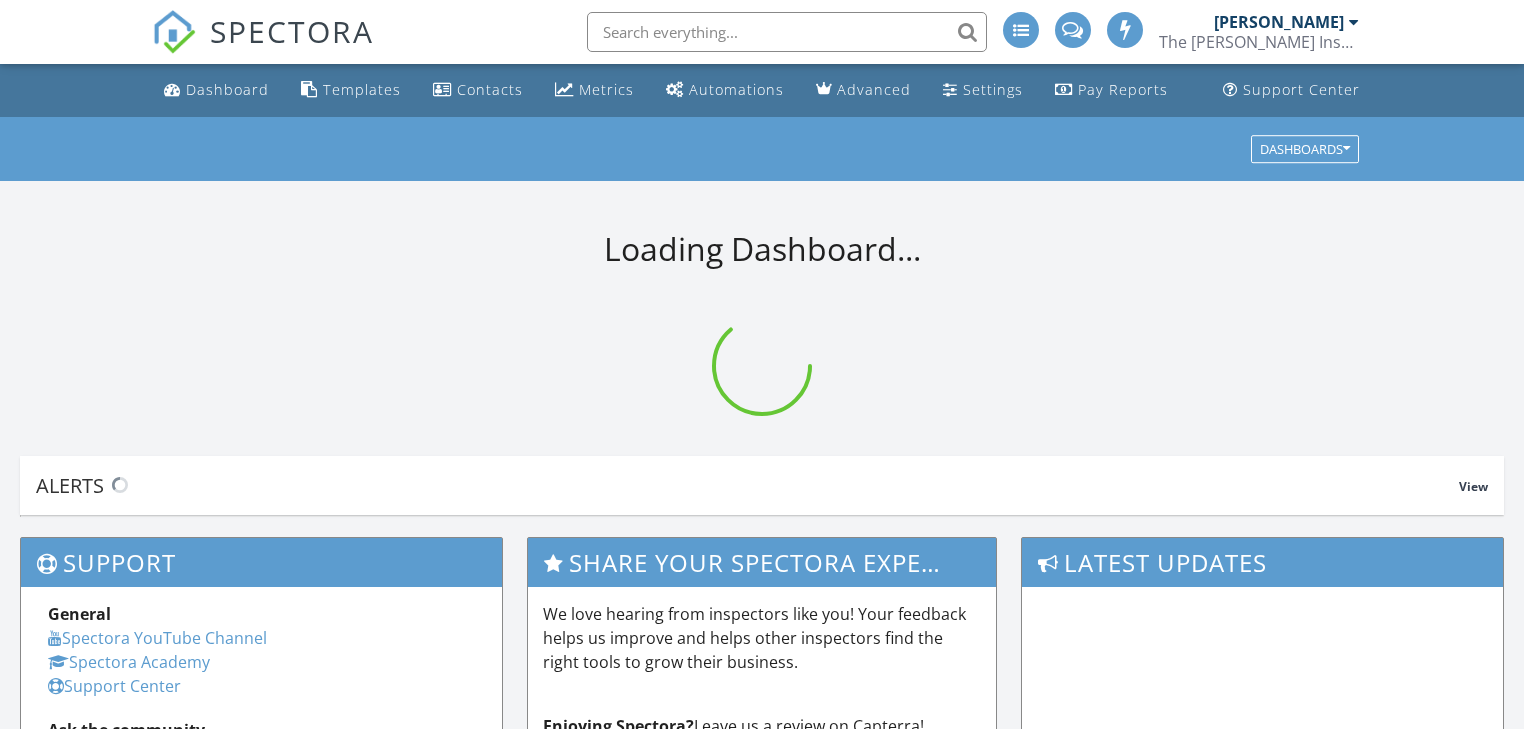 scroll, scrollTop: 0, scrollLeft: 0, axis: both 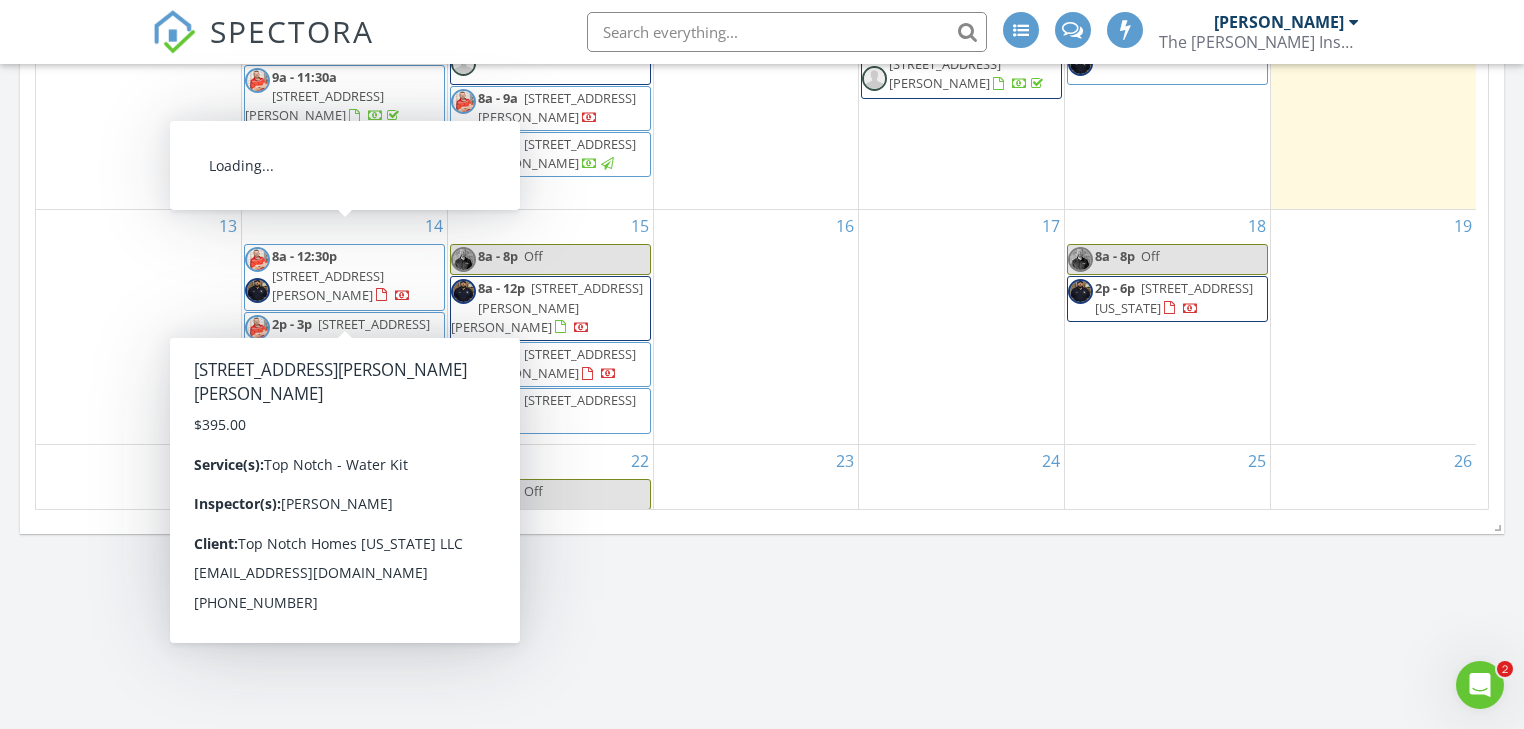 click on "[STREET_ADDRESS][PERSON_NAME]" at bounding box center (328, 285) 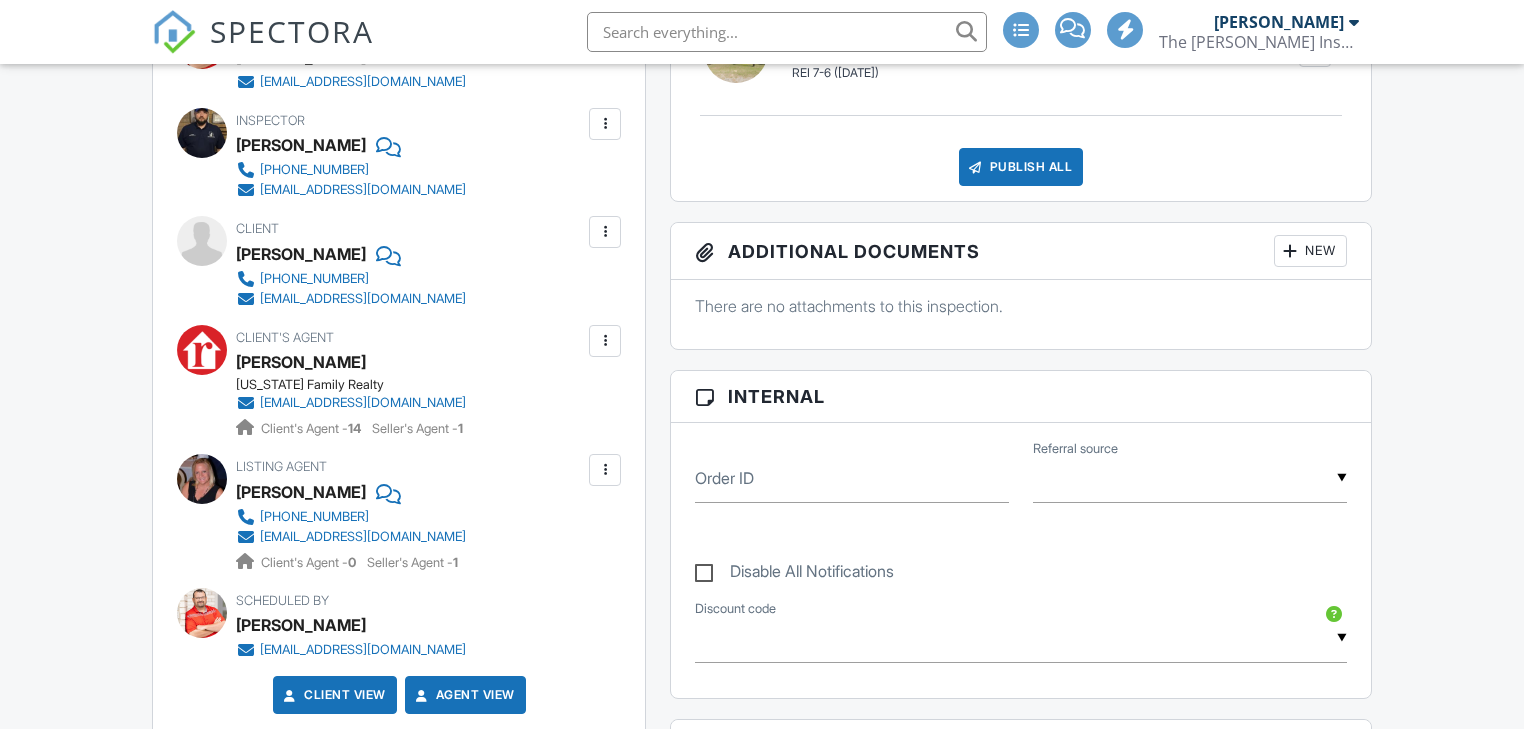 scroll, scrollTop: 981, scrollLeft: 0, axis: vertical 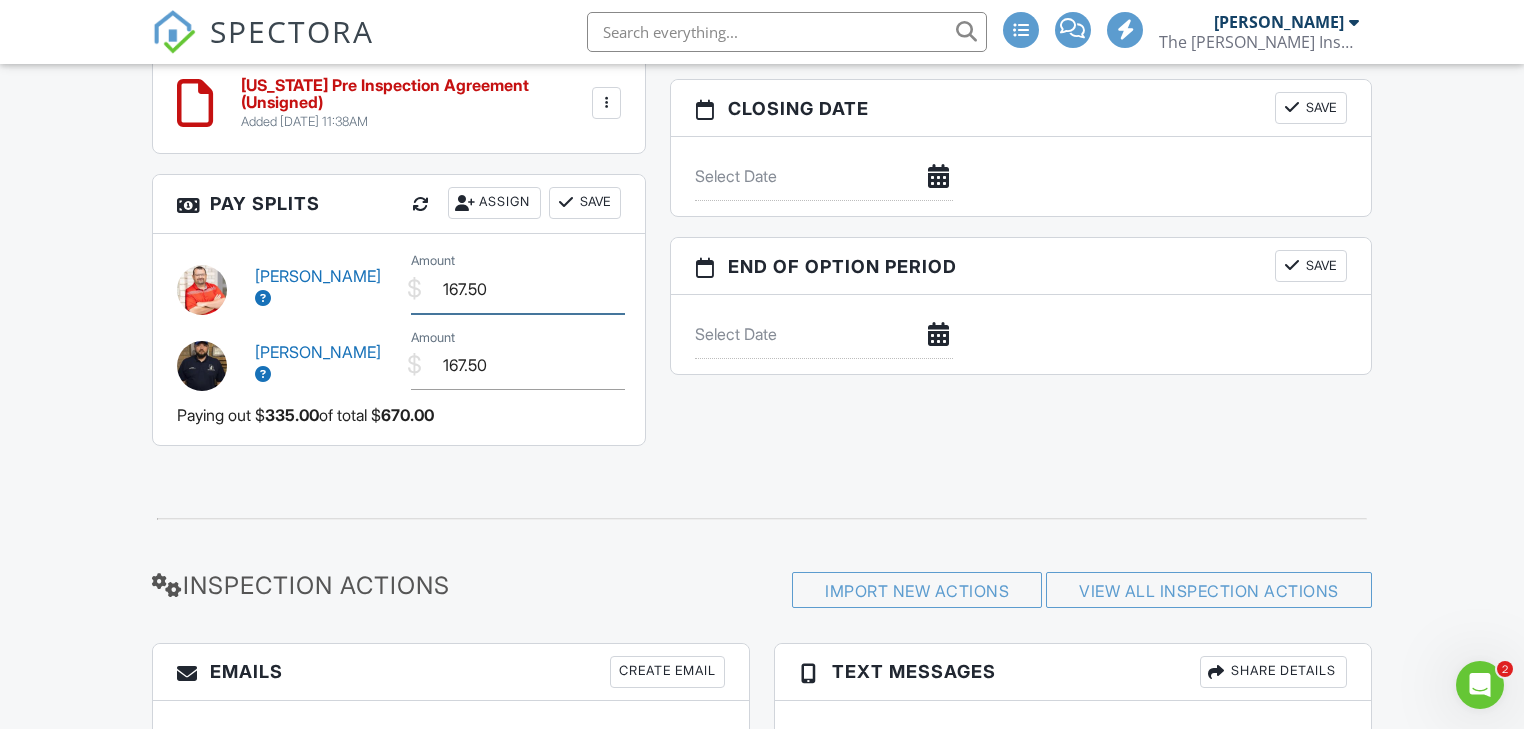 click on "167.50" at bounding box center [518, 289] 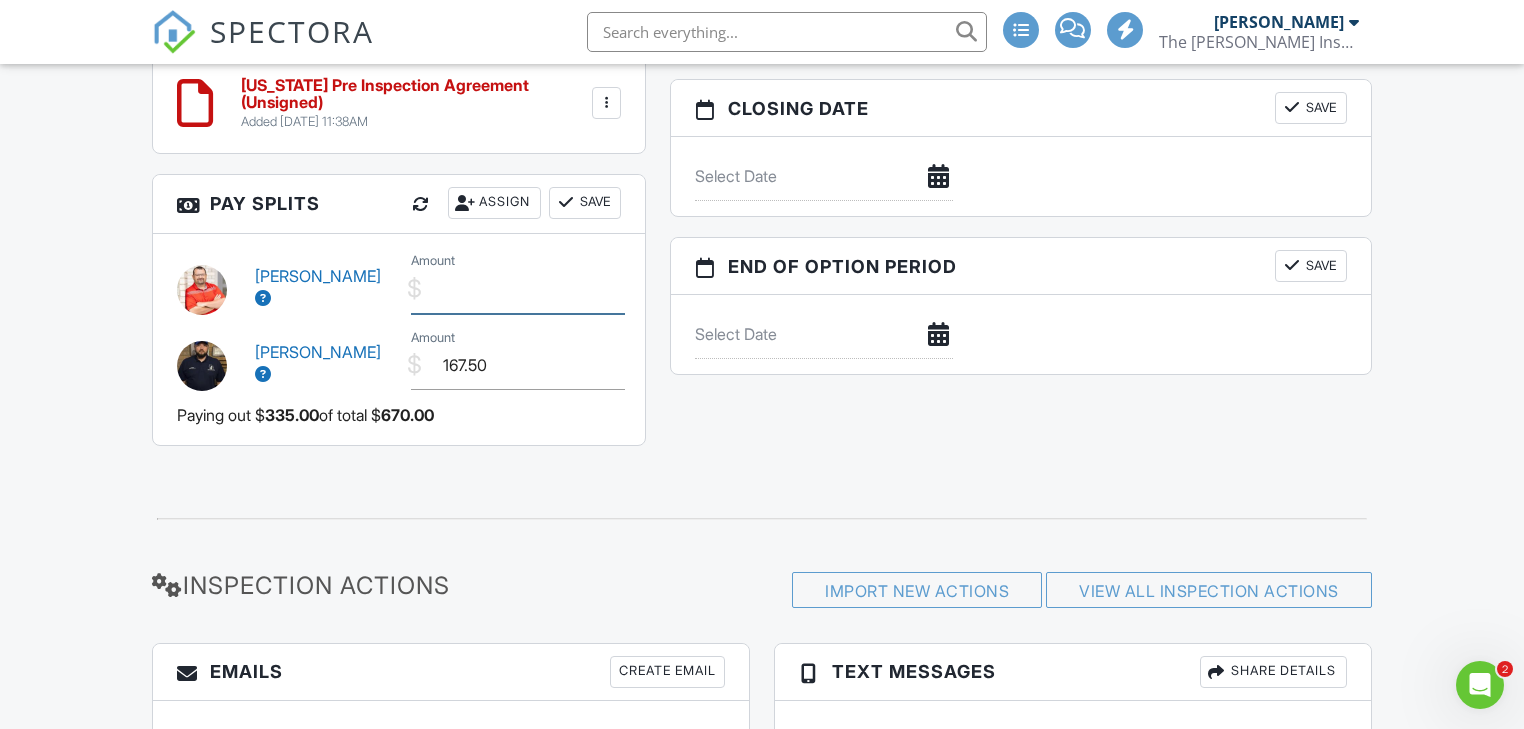 type 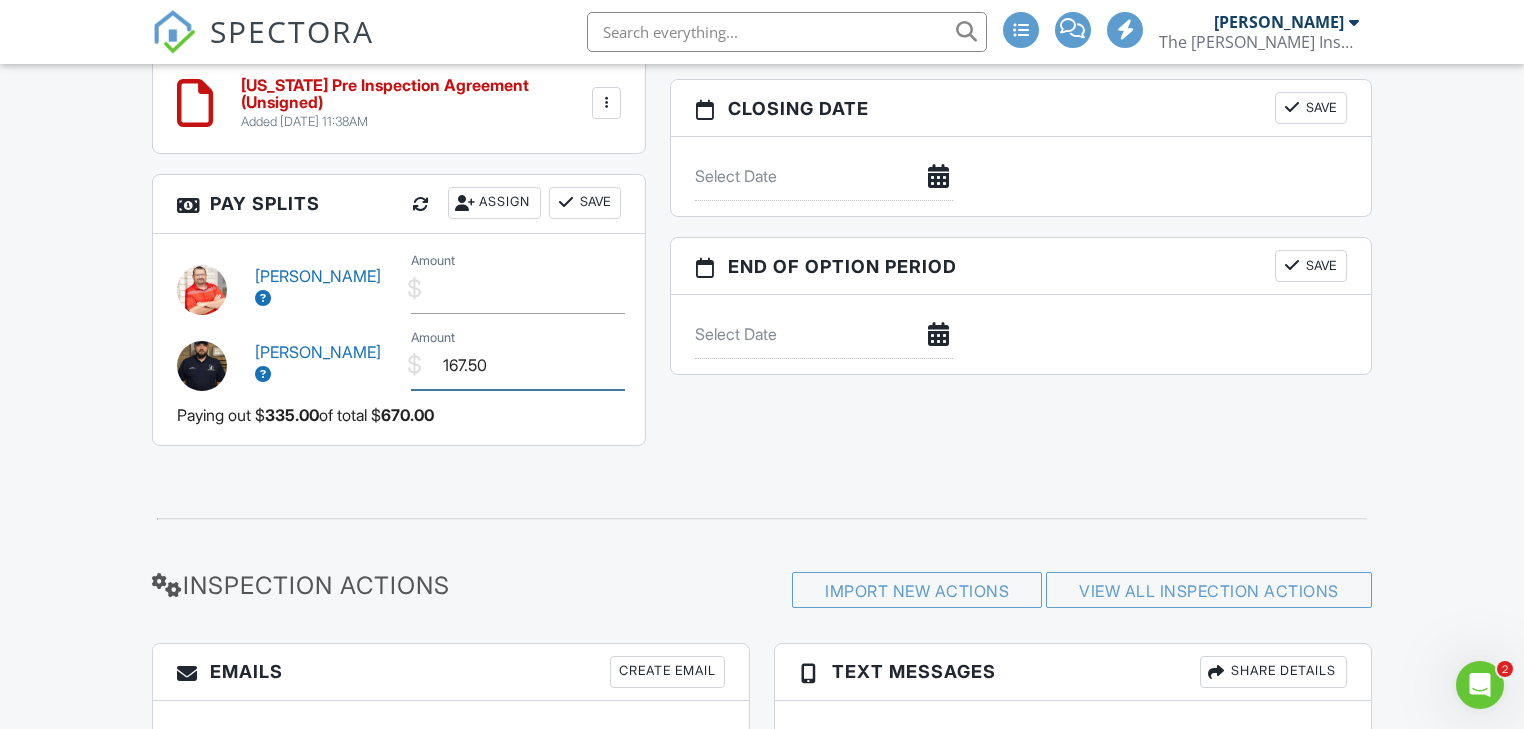 click on "167.50" at bounding box center [518, 365] 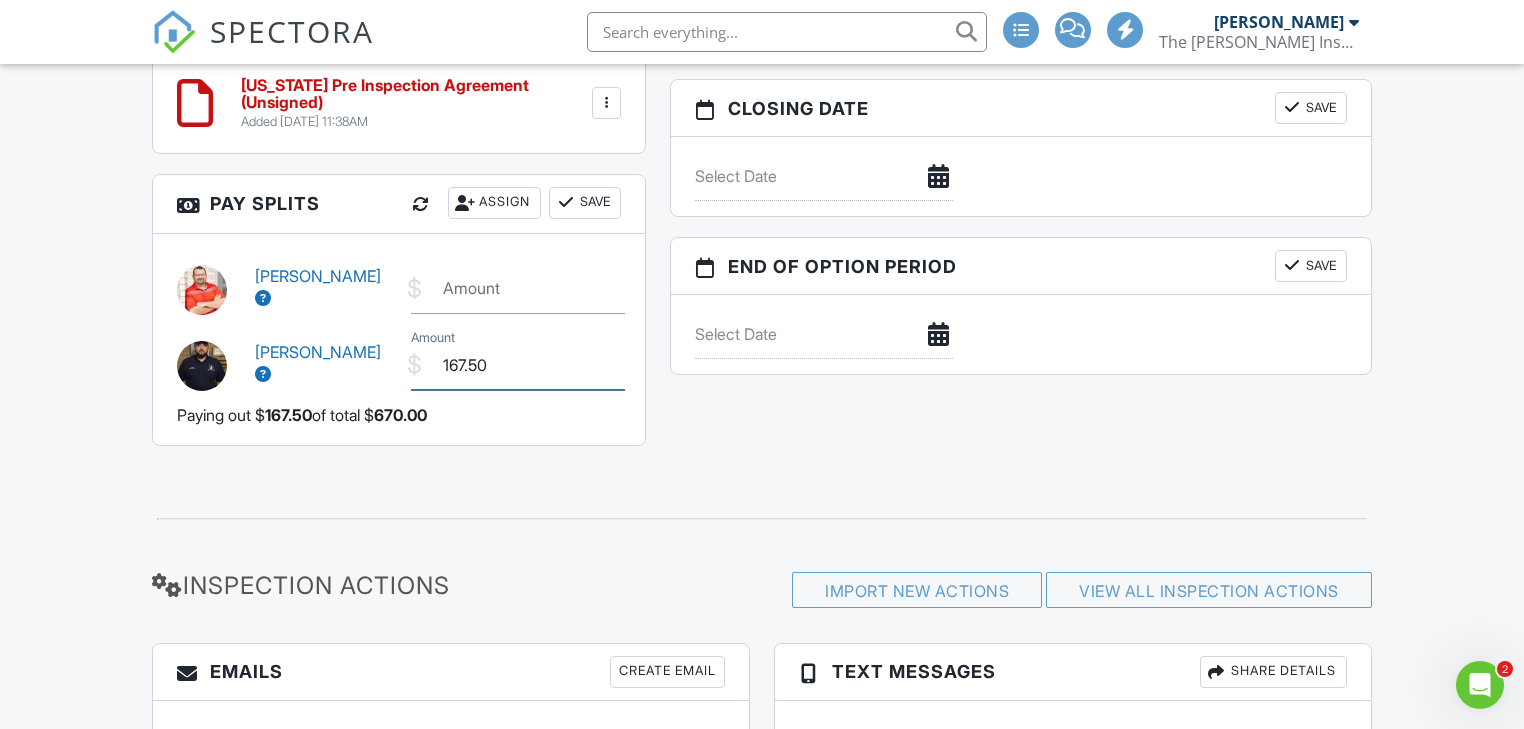 click on "167.50" at bounding box center (518, 365) 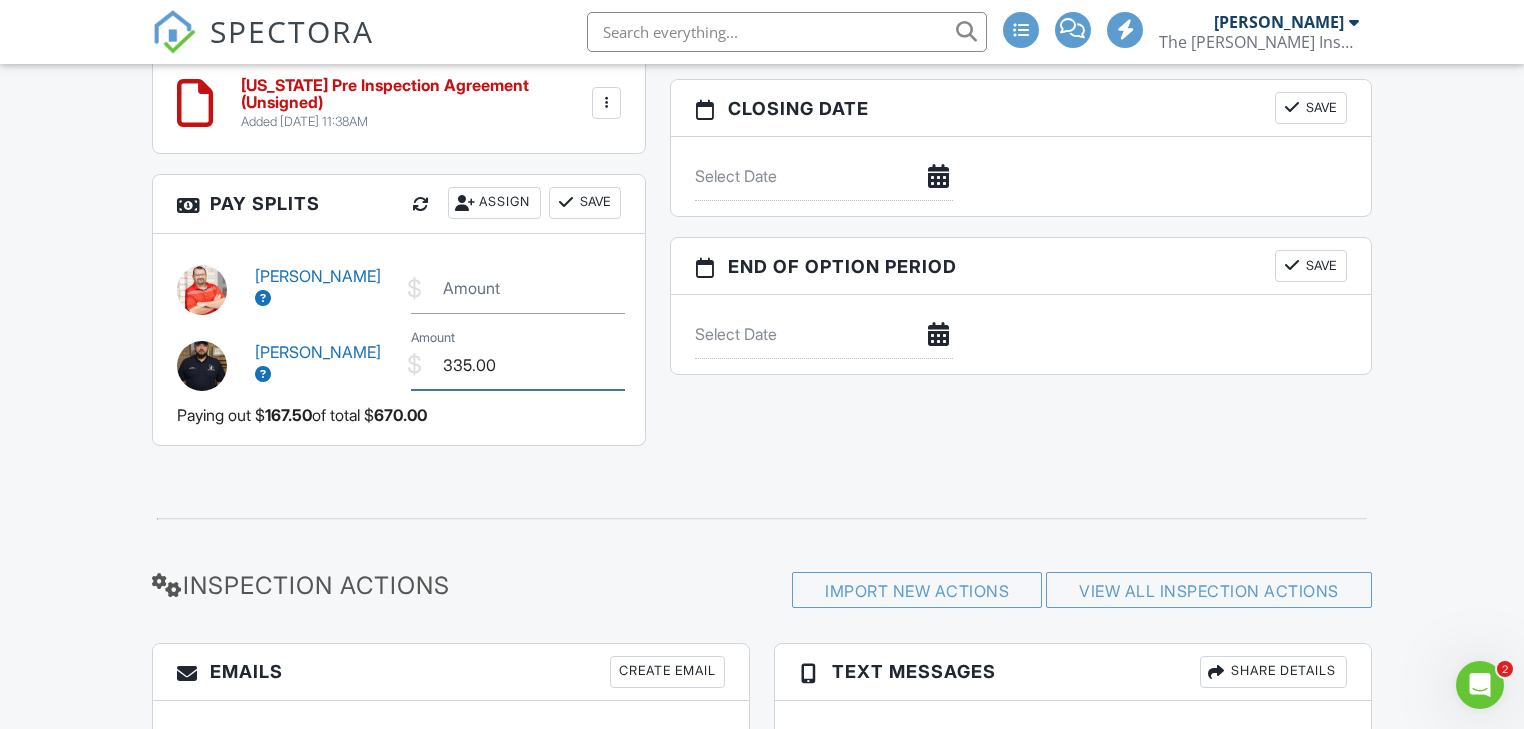 type on "335.00" 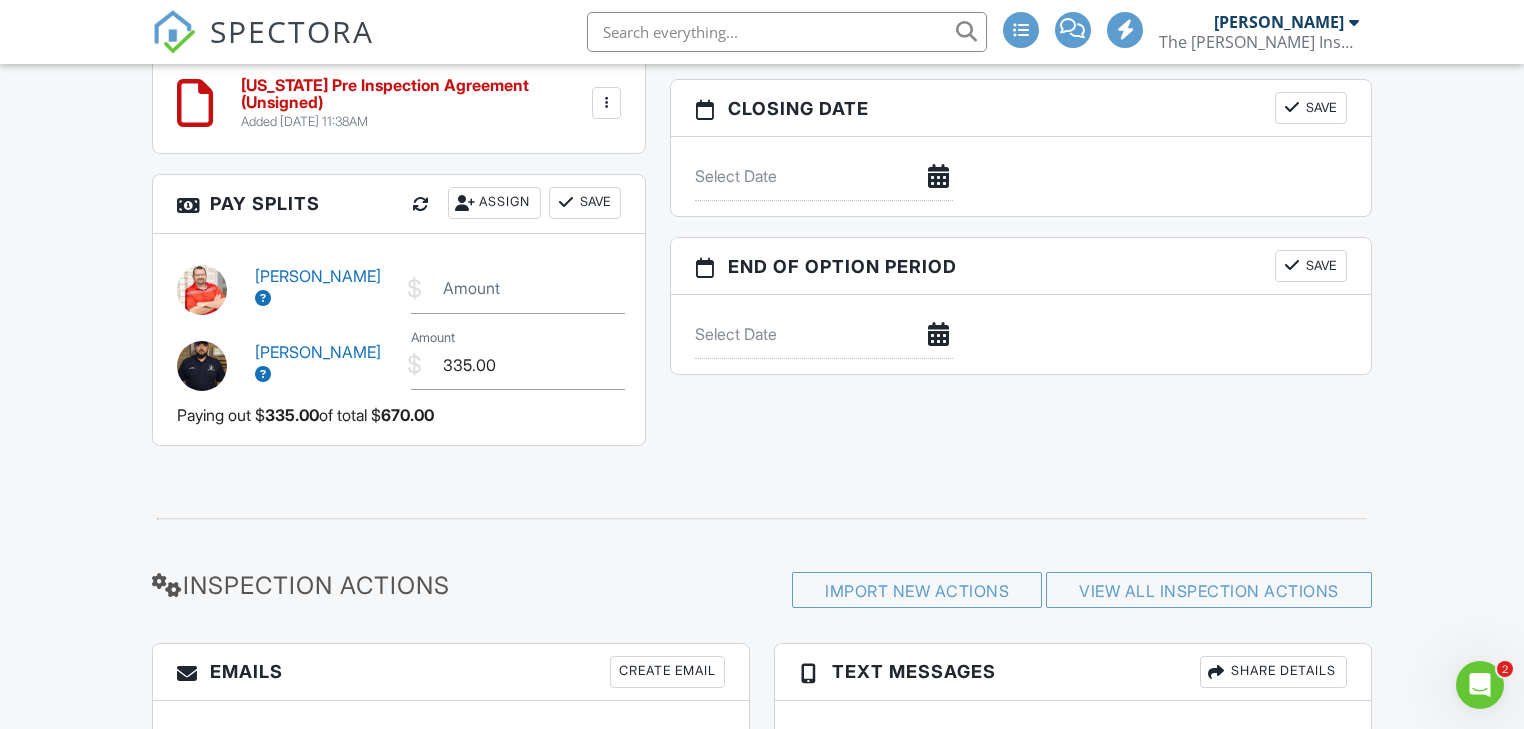 click on "Save" at bounding box center (585, 203) 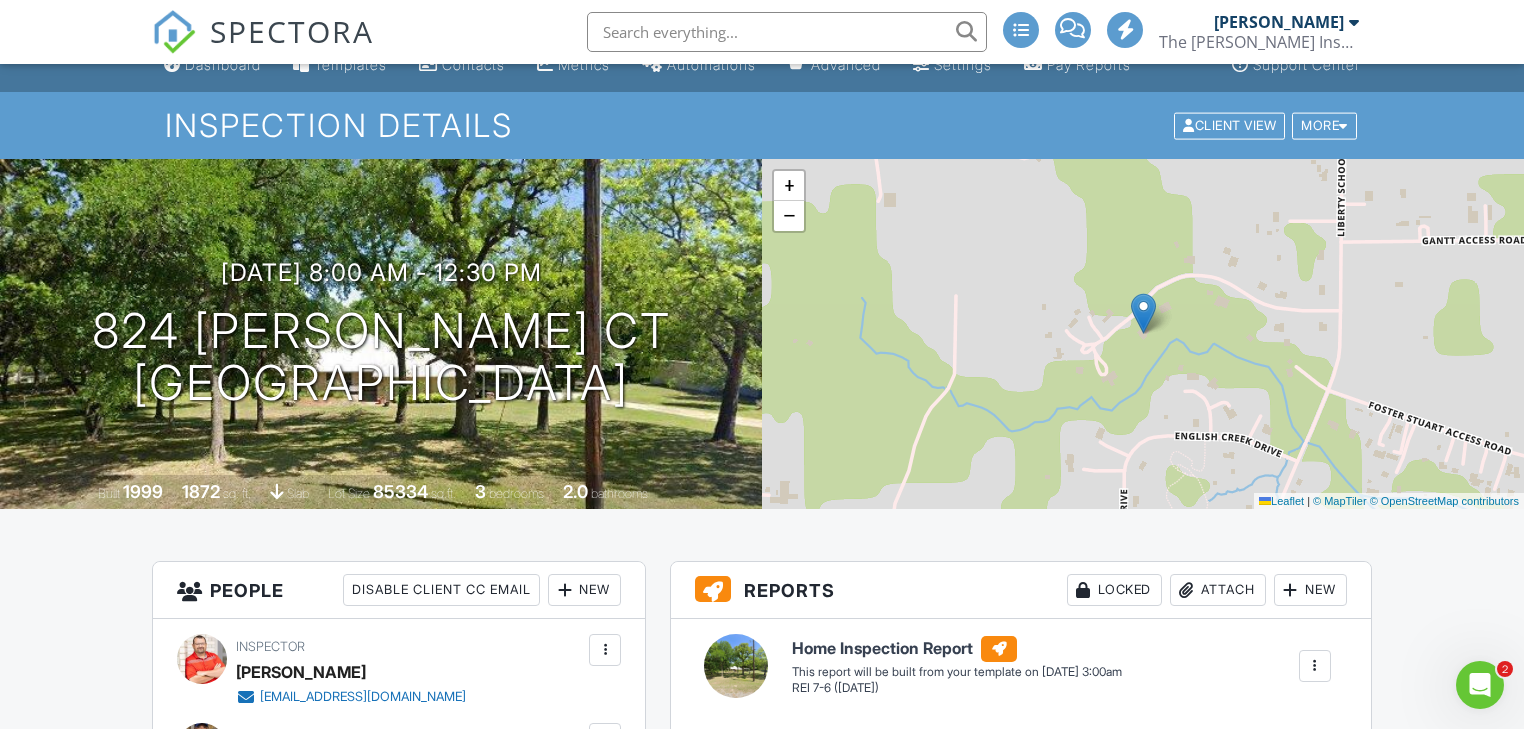 scroll, scrollTop: 0, scrollLeft: 0, axis: both 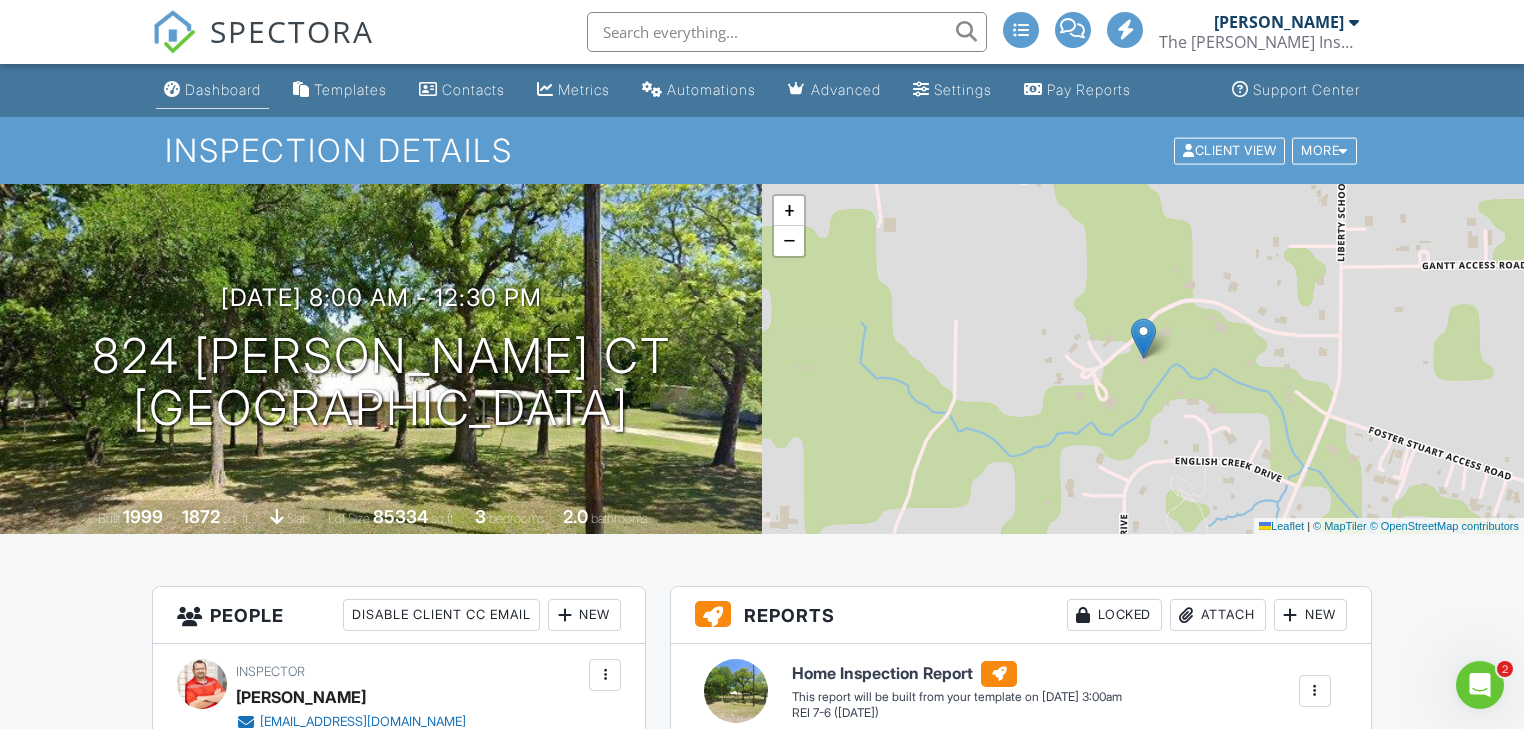 click on "Dashboard" at bounding box center (223, 89) 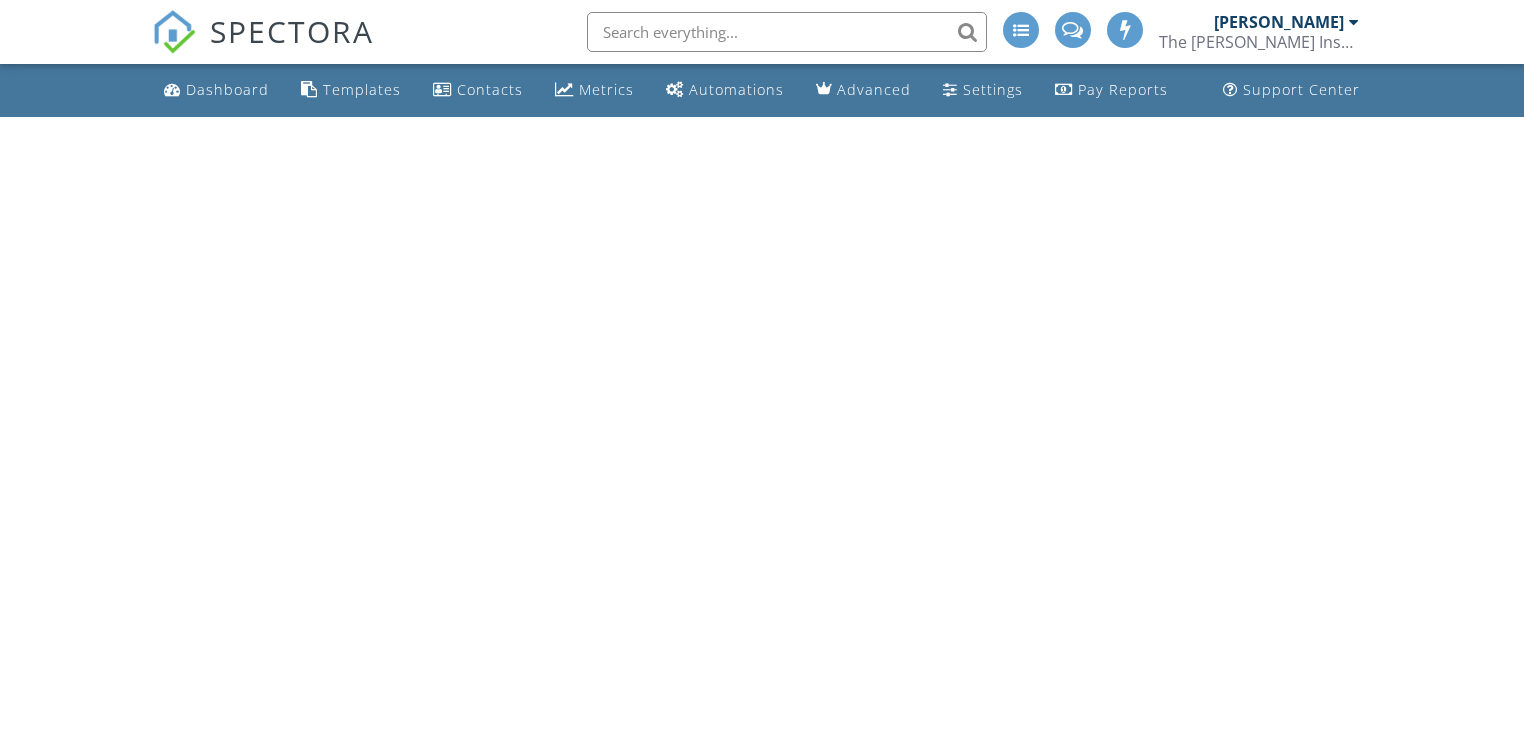 scroll, scrollTop: 0, scrollLeft: 0, axis: both 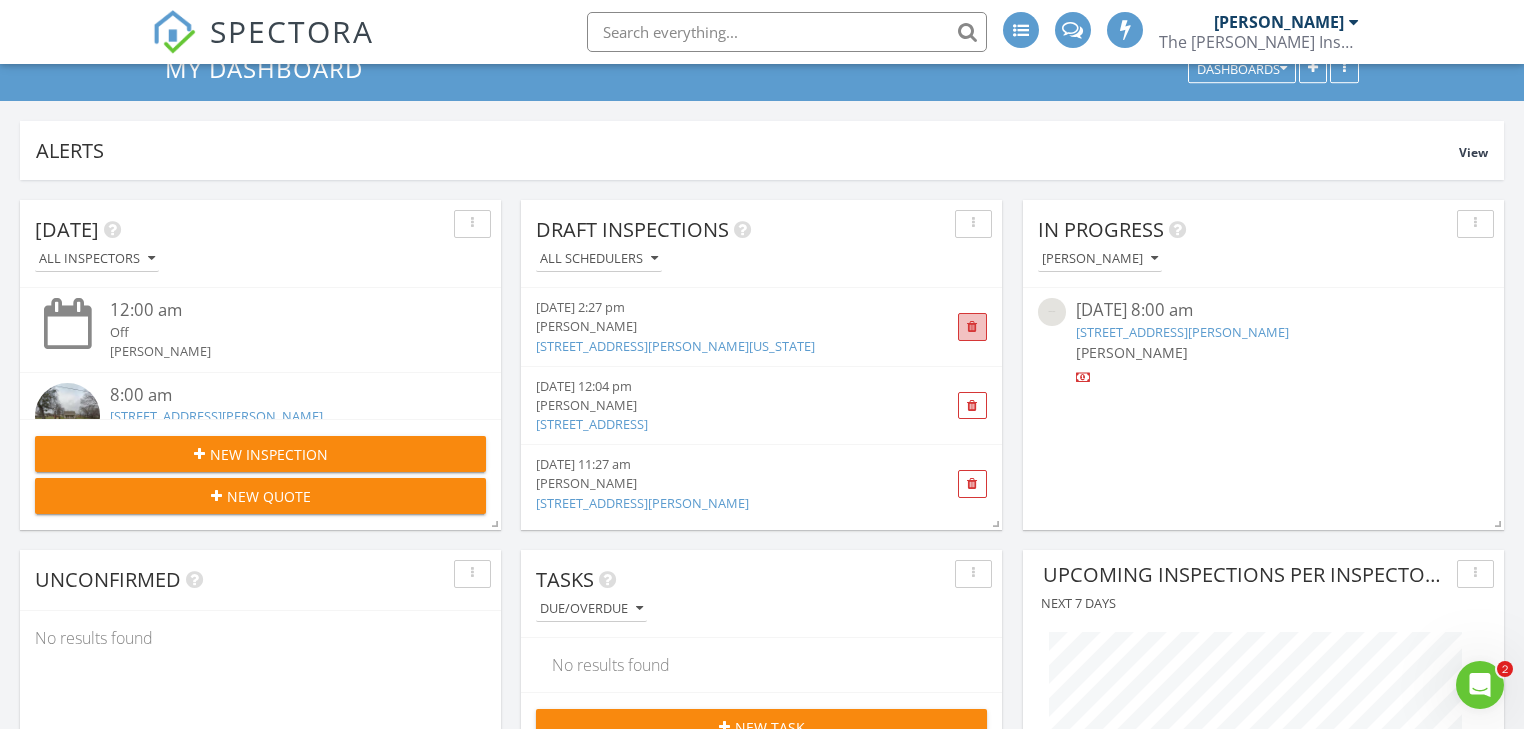 click at bounding box center [972, 327] 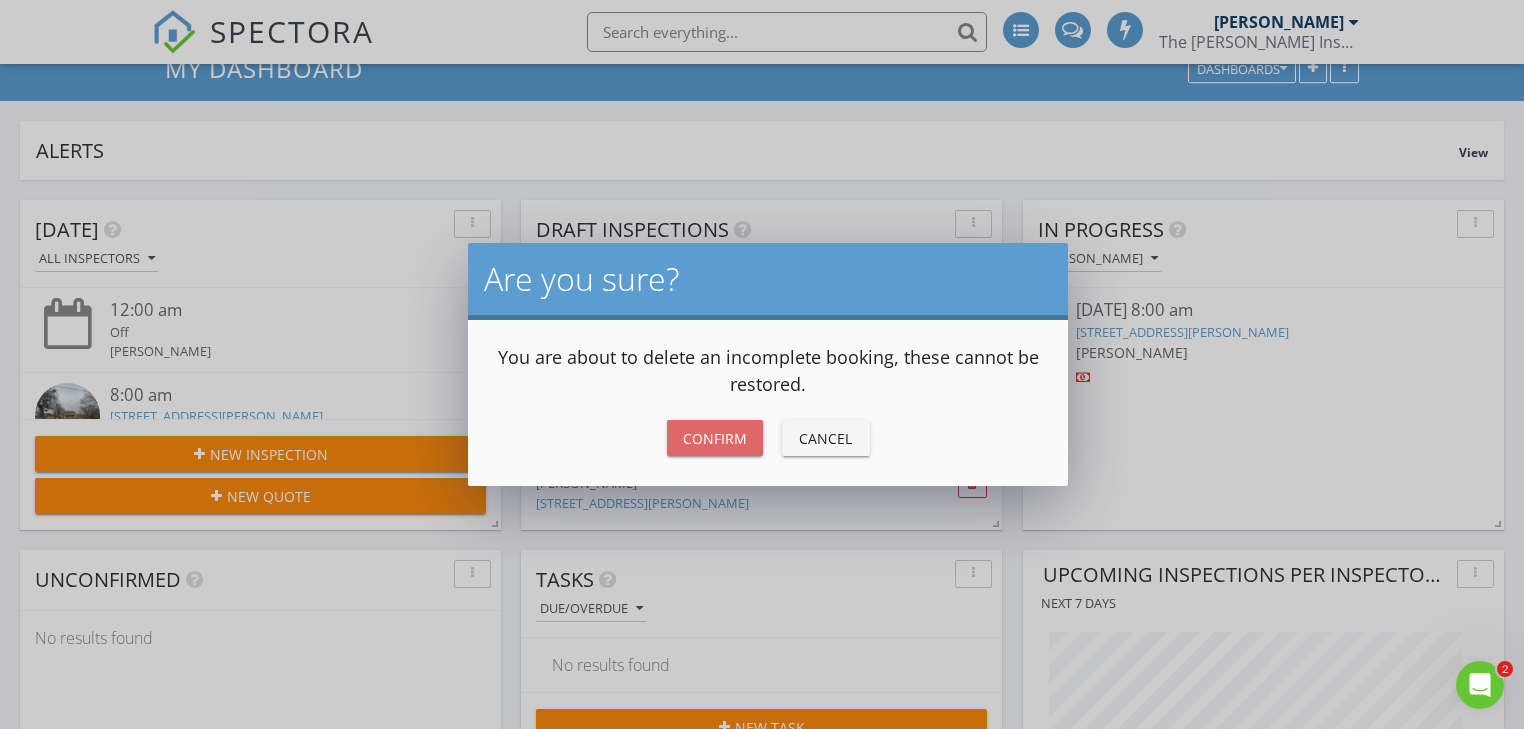 click on "Confirm" at bounding box center [715, 438] 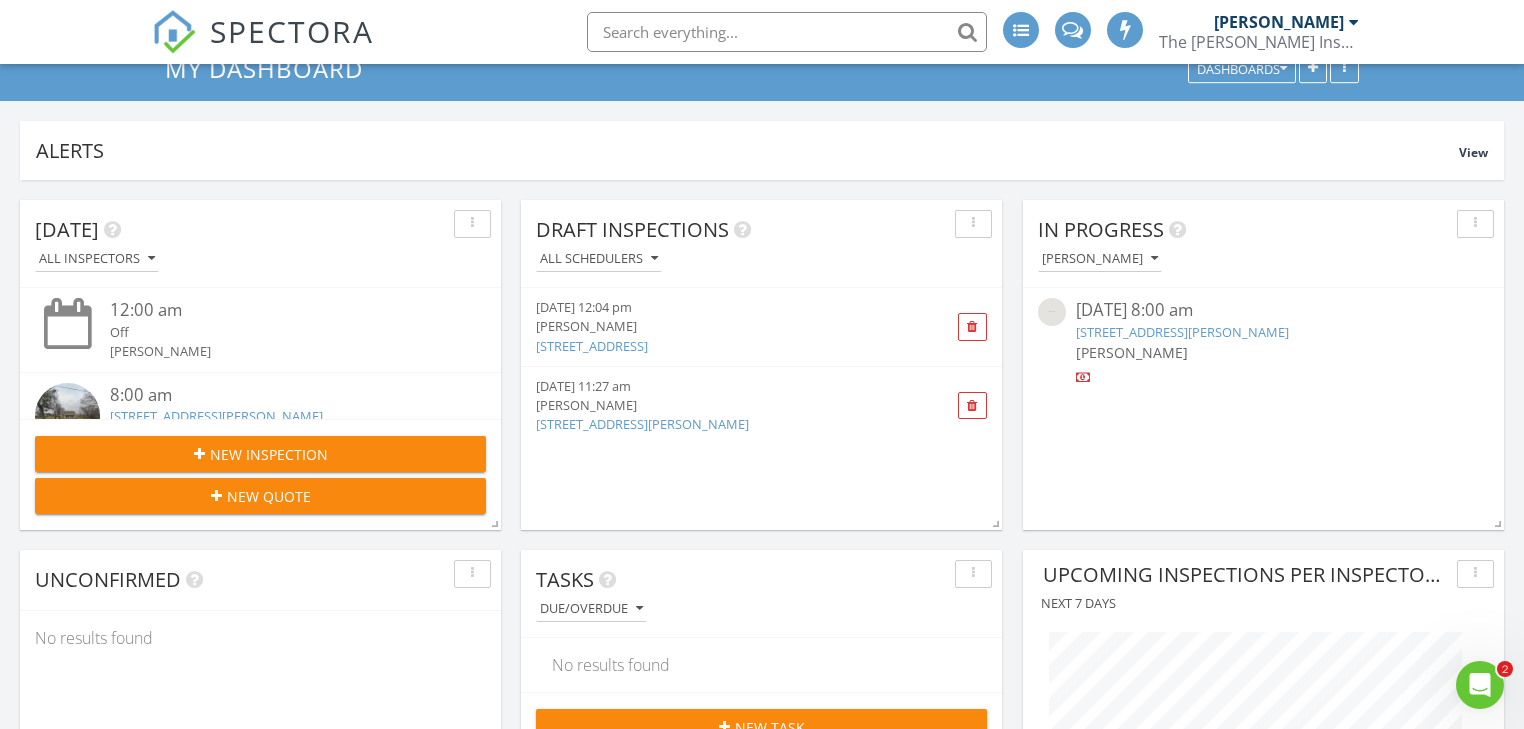 click on "3201 Windcrest Dr, Granbury, TX" at bounding box center [592, 346] 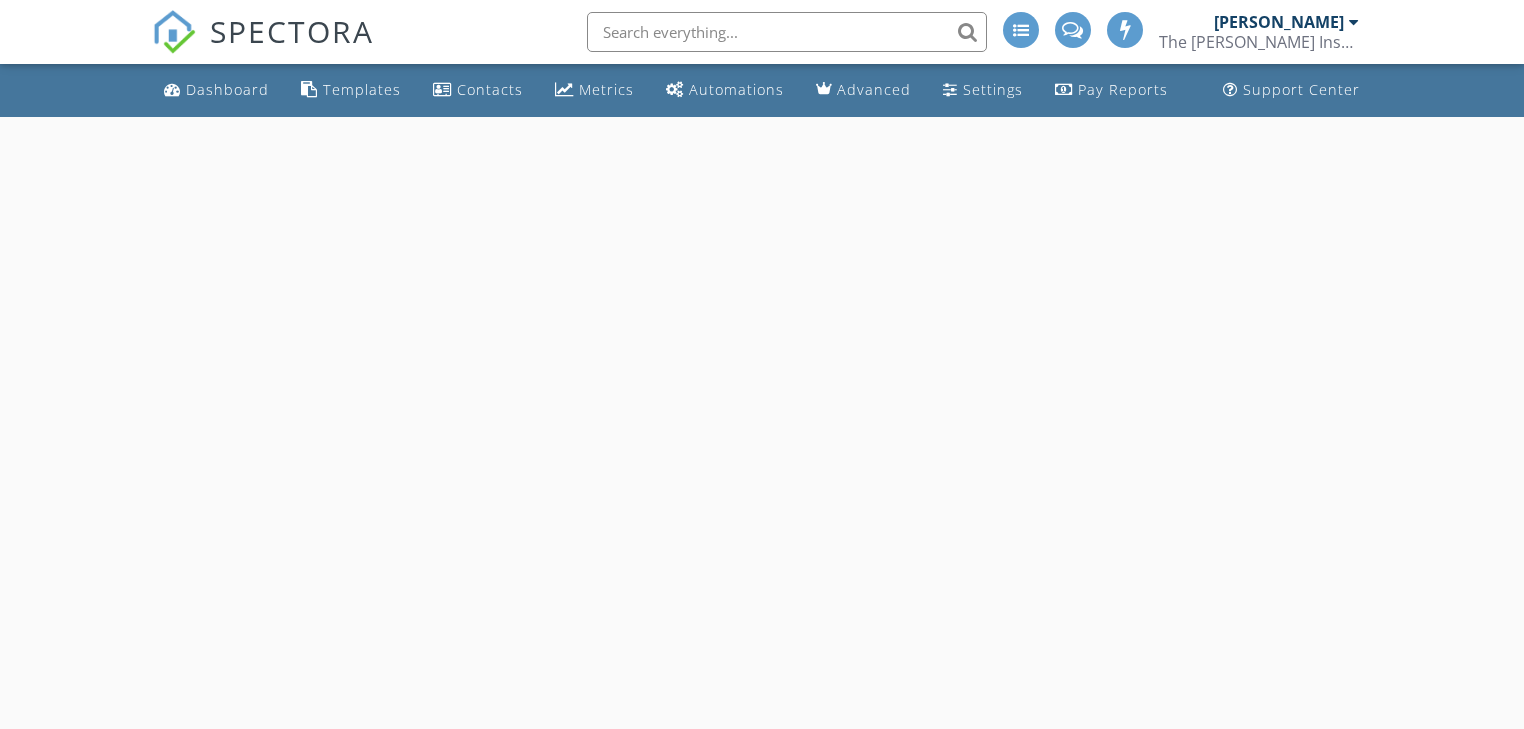 scroll, scrollTop: 0, scrollLeft: 0, axis: both 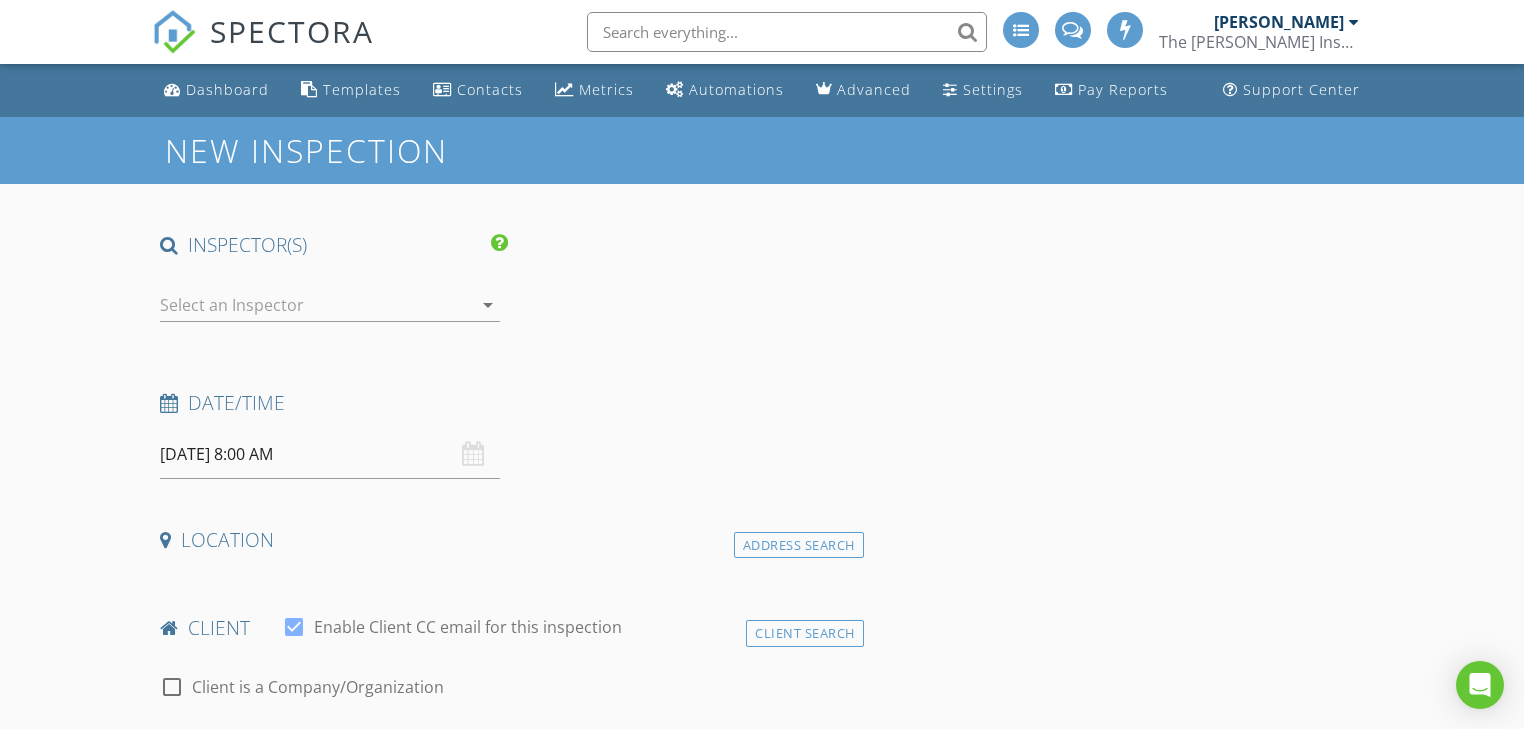 type on "[PERSON_NAME] and [PERSON_NAME]" 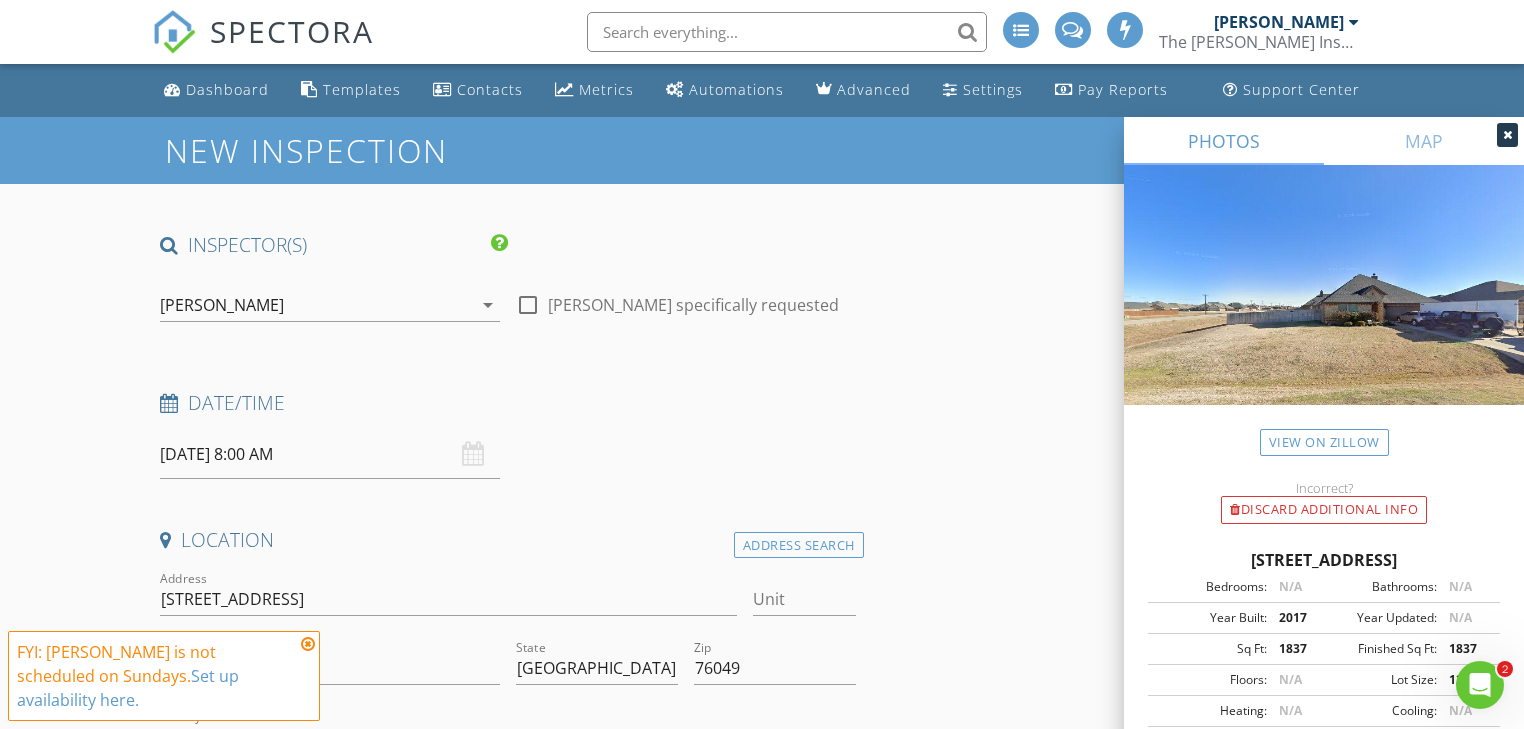 scroll, scrollTop: 0, scrollLeft: 0, axis: both 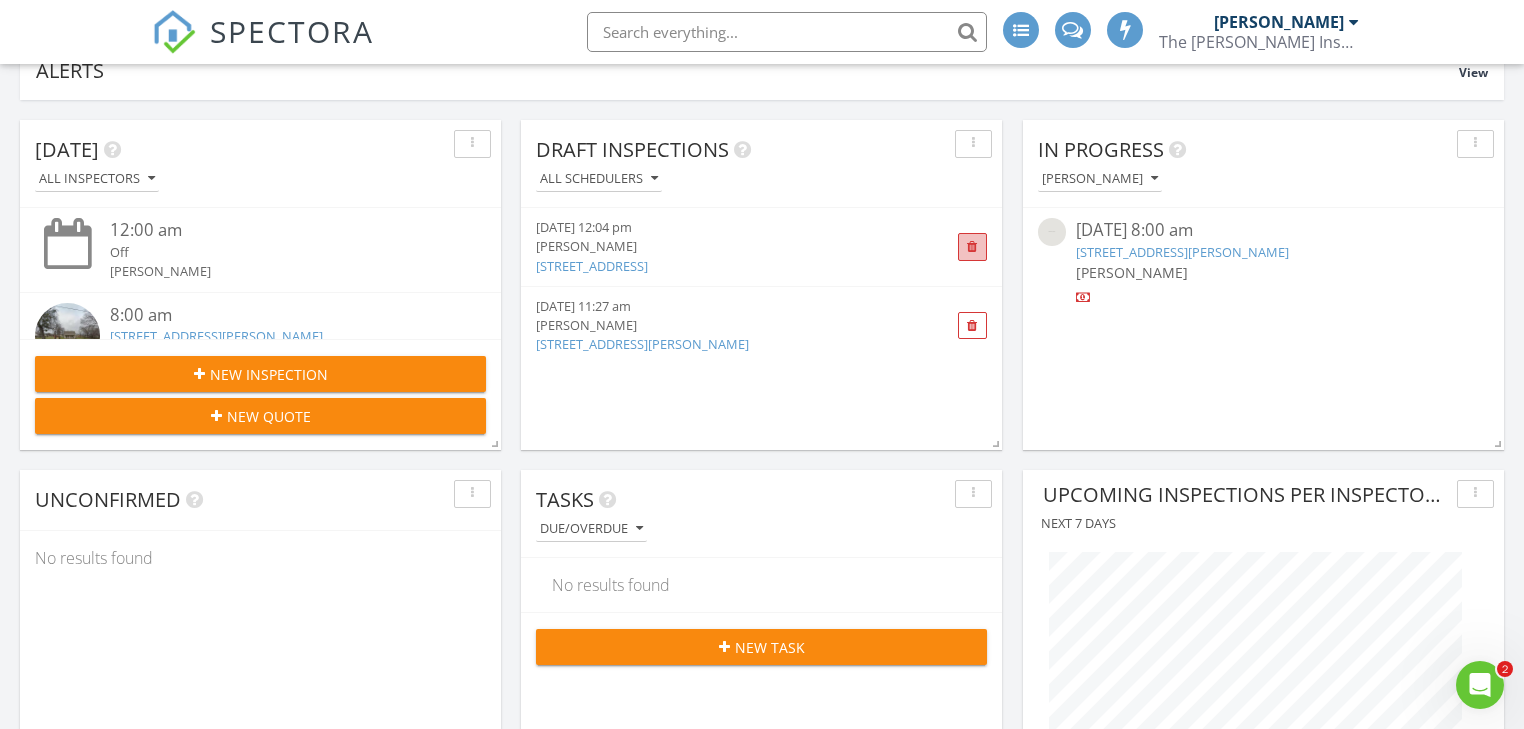 click at bounding box center [972, 247] 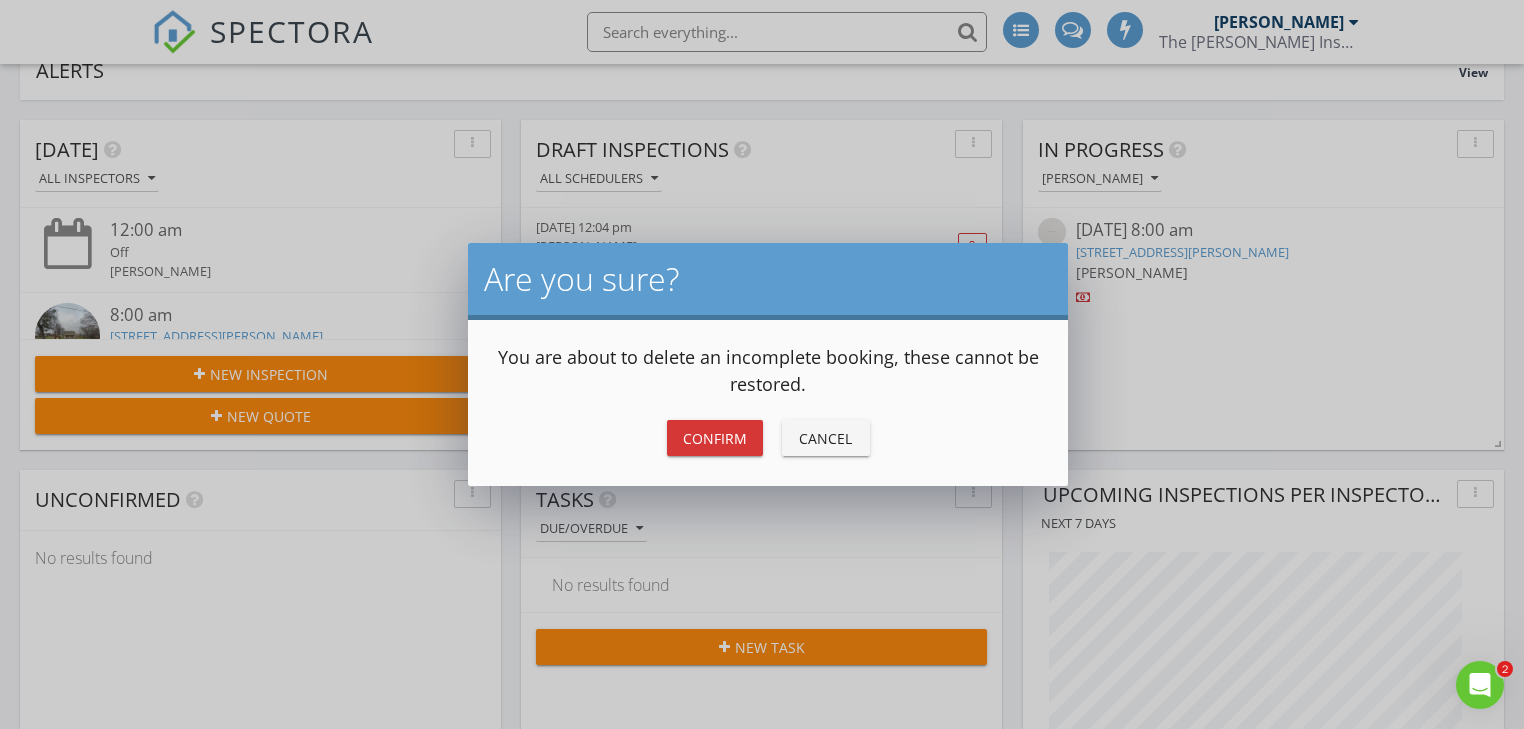 click on "Confirm" at bounding box center (715, 438) 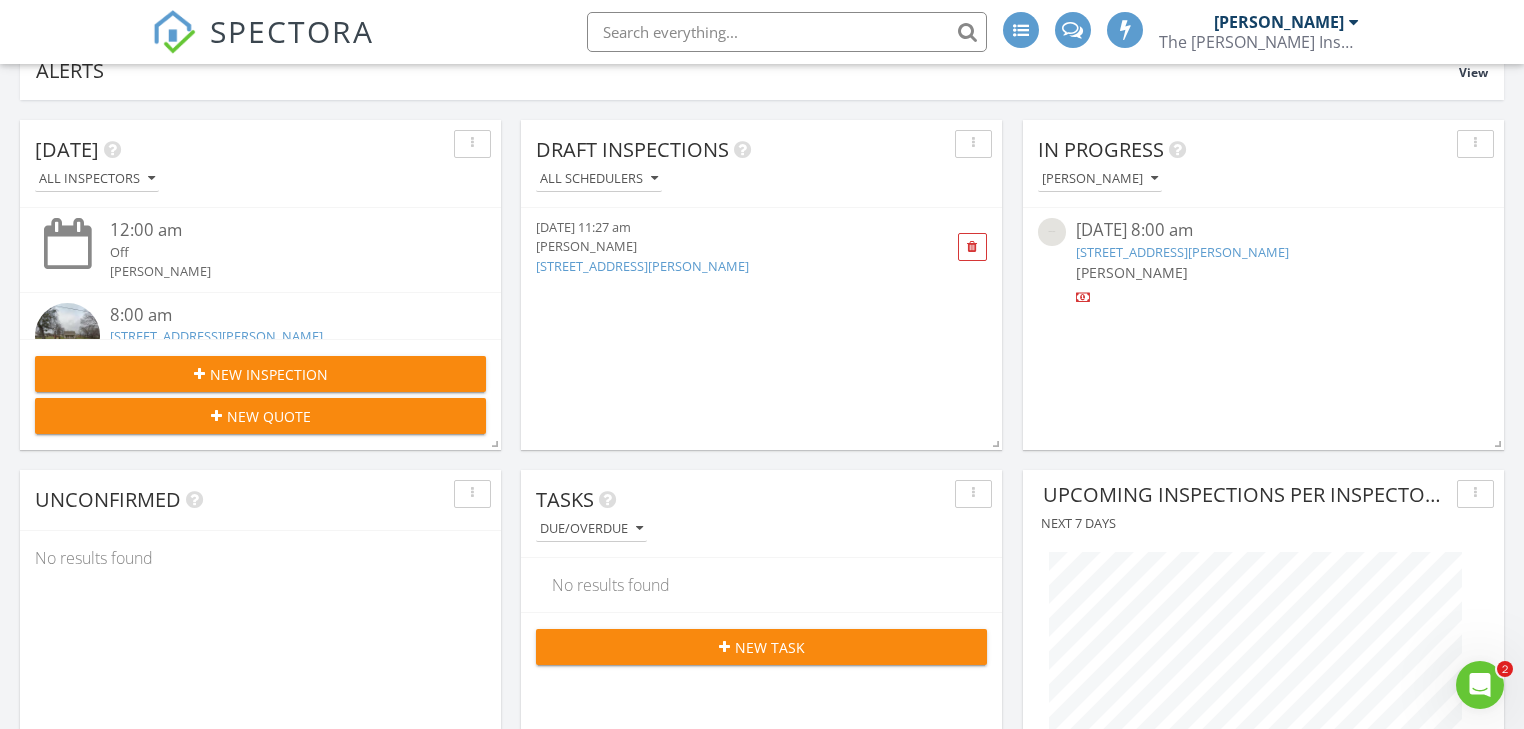 click on "824 Imogene Ct, Azle, TX" at bounding box center (642, 266) 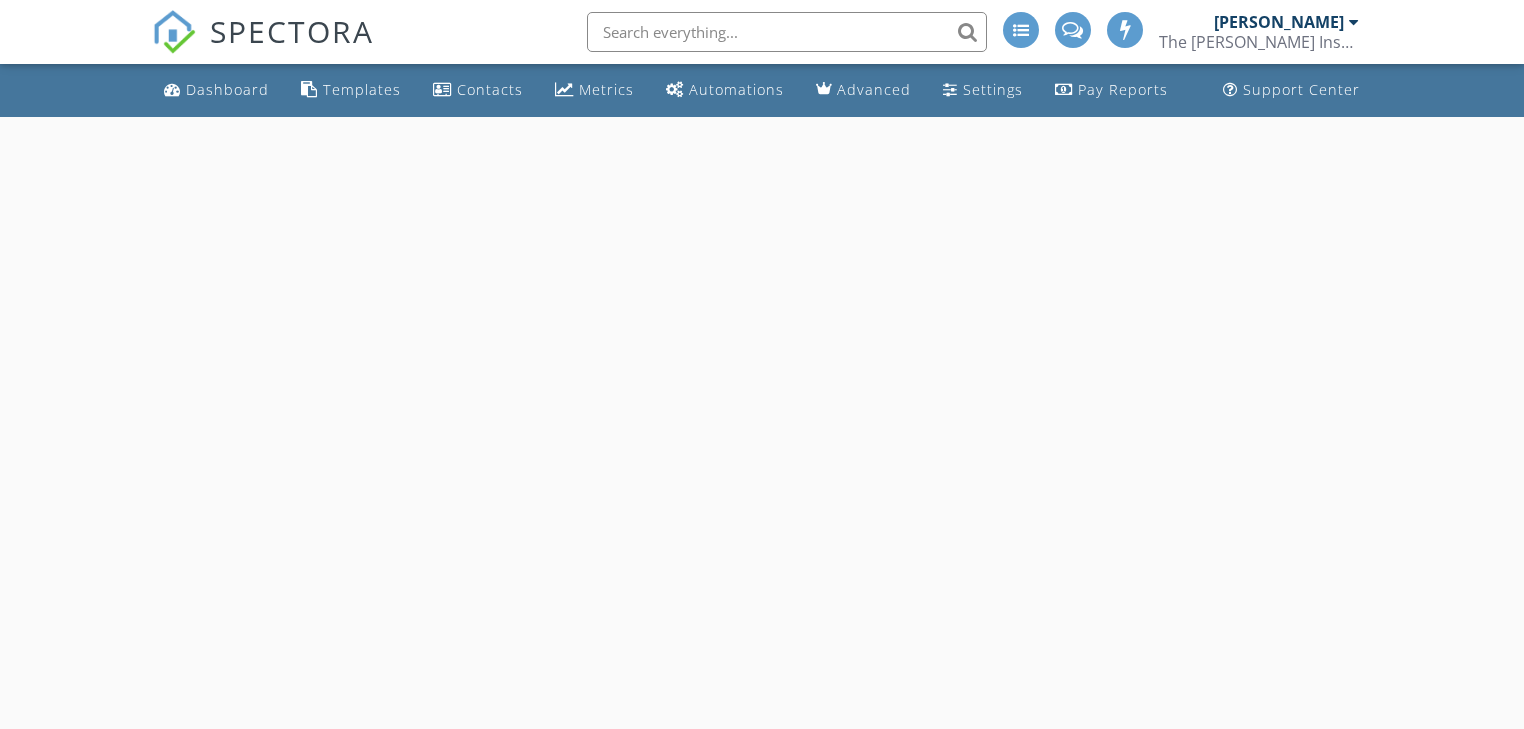 scroll, scrollTop: 0, scrollLeft: 0, axis: both 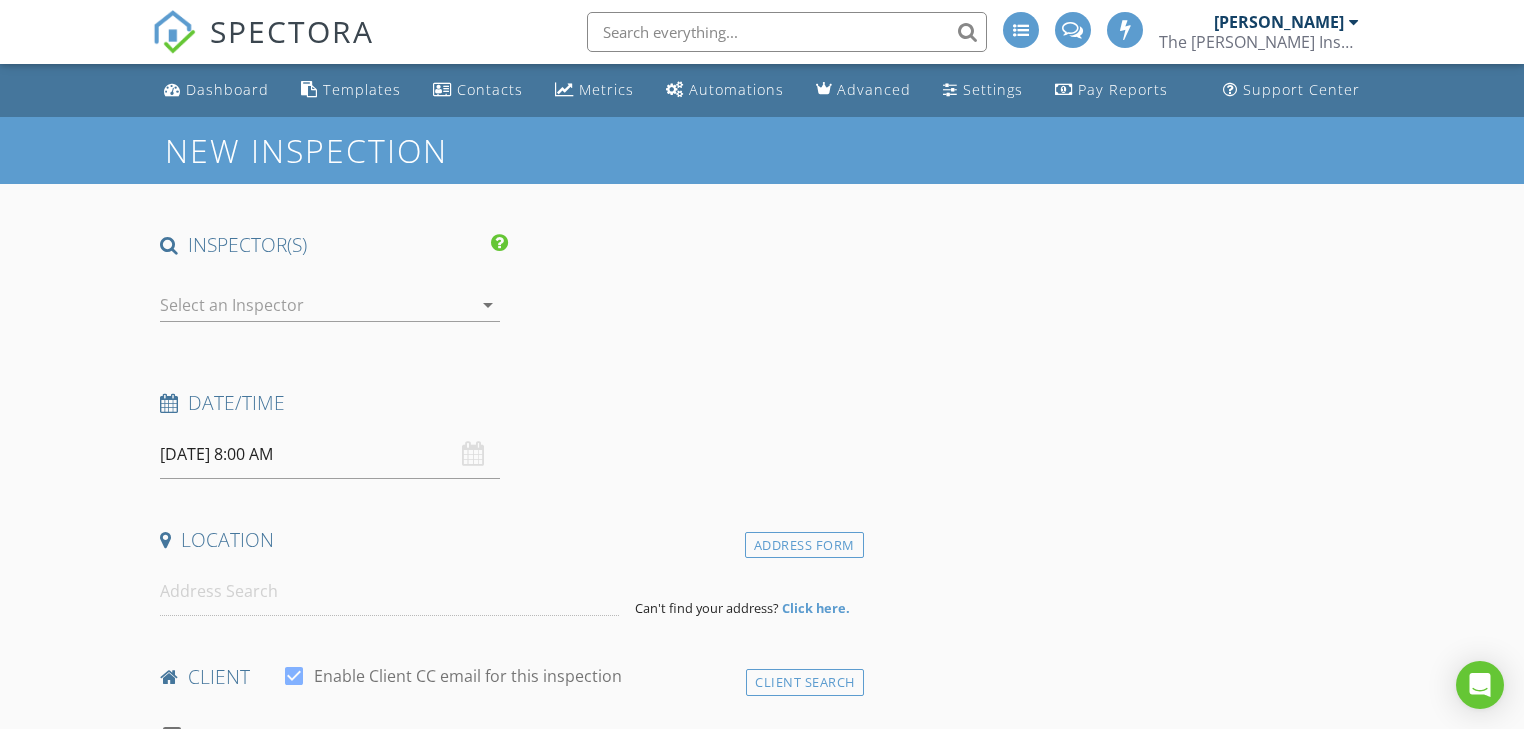 type on "Logan" 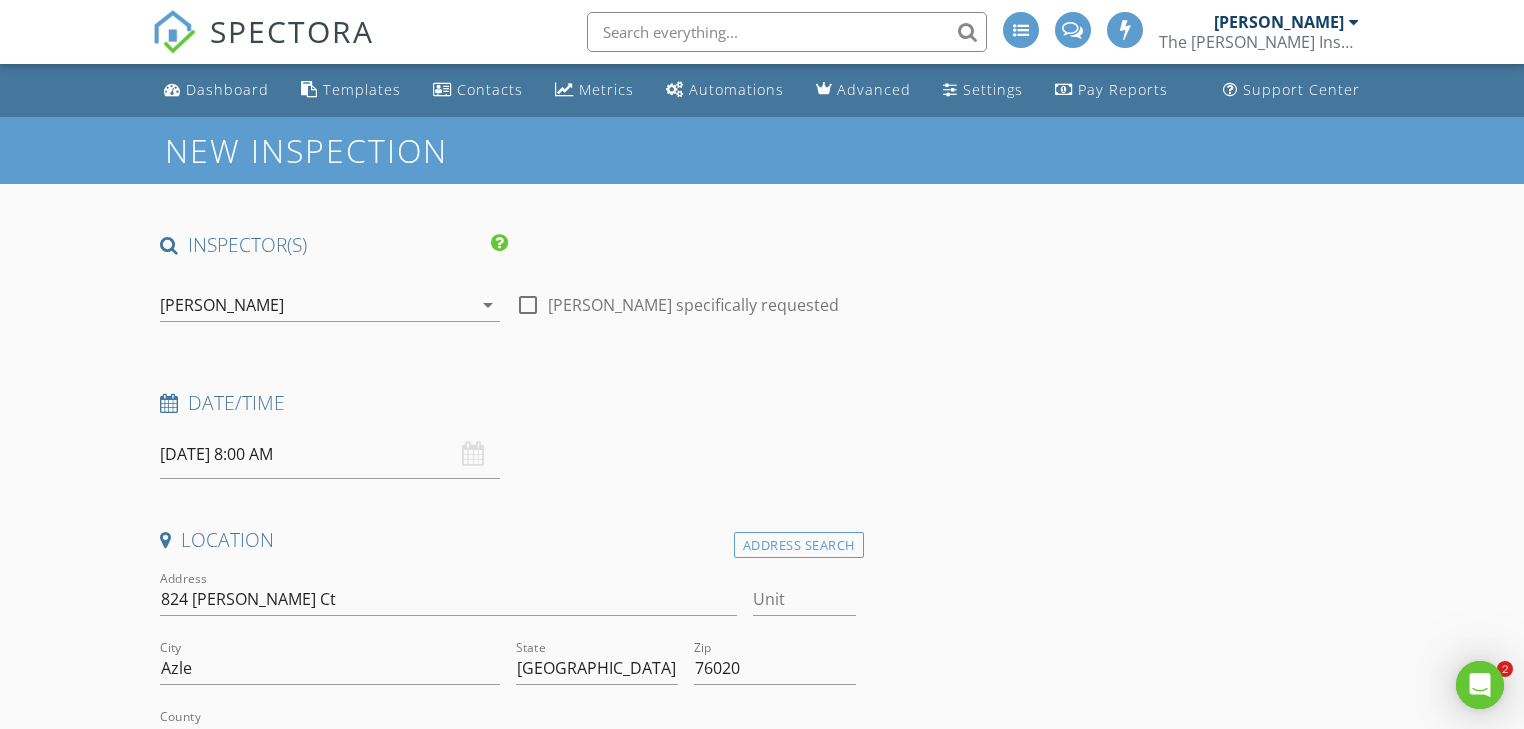 scroll, scrollTop: 0, scrollLeft: 0, axis: both 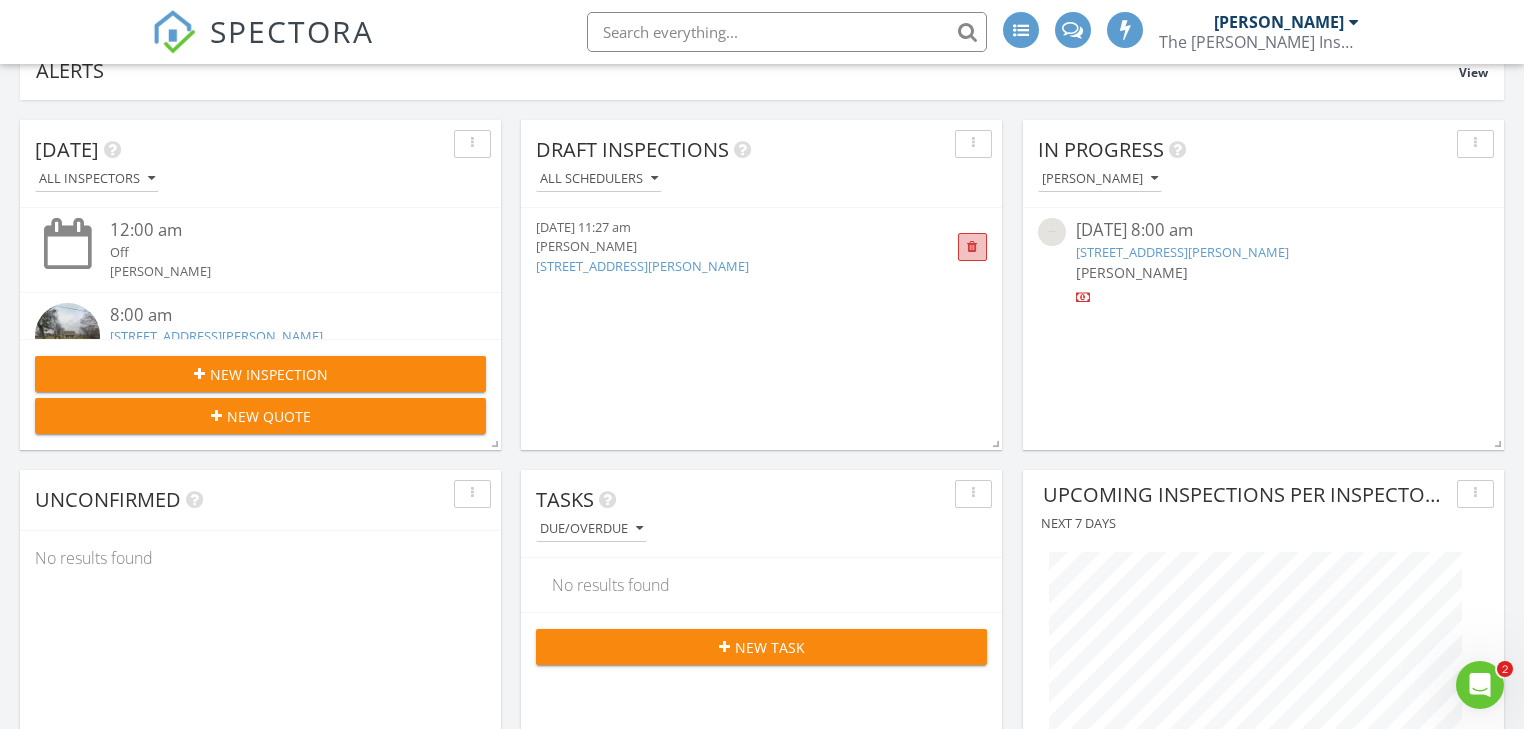 click at bounding box center (972, 247) 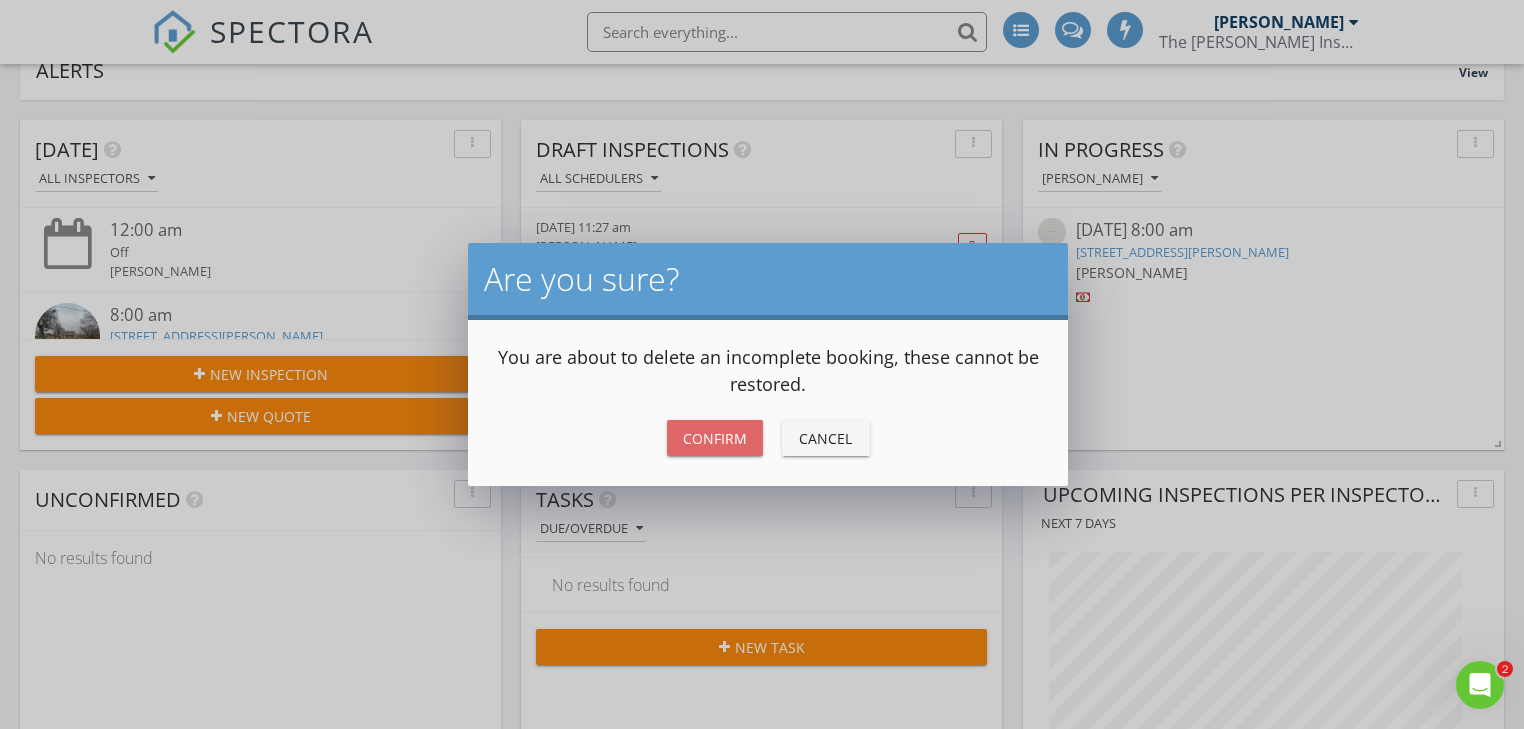 click on "Confirm" at bounding box center [715, 438] 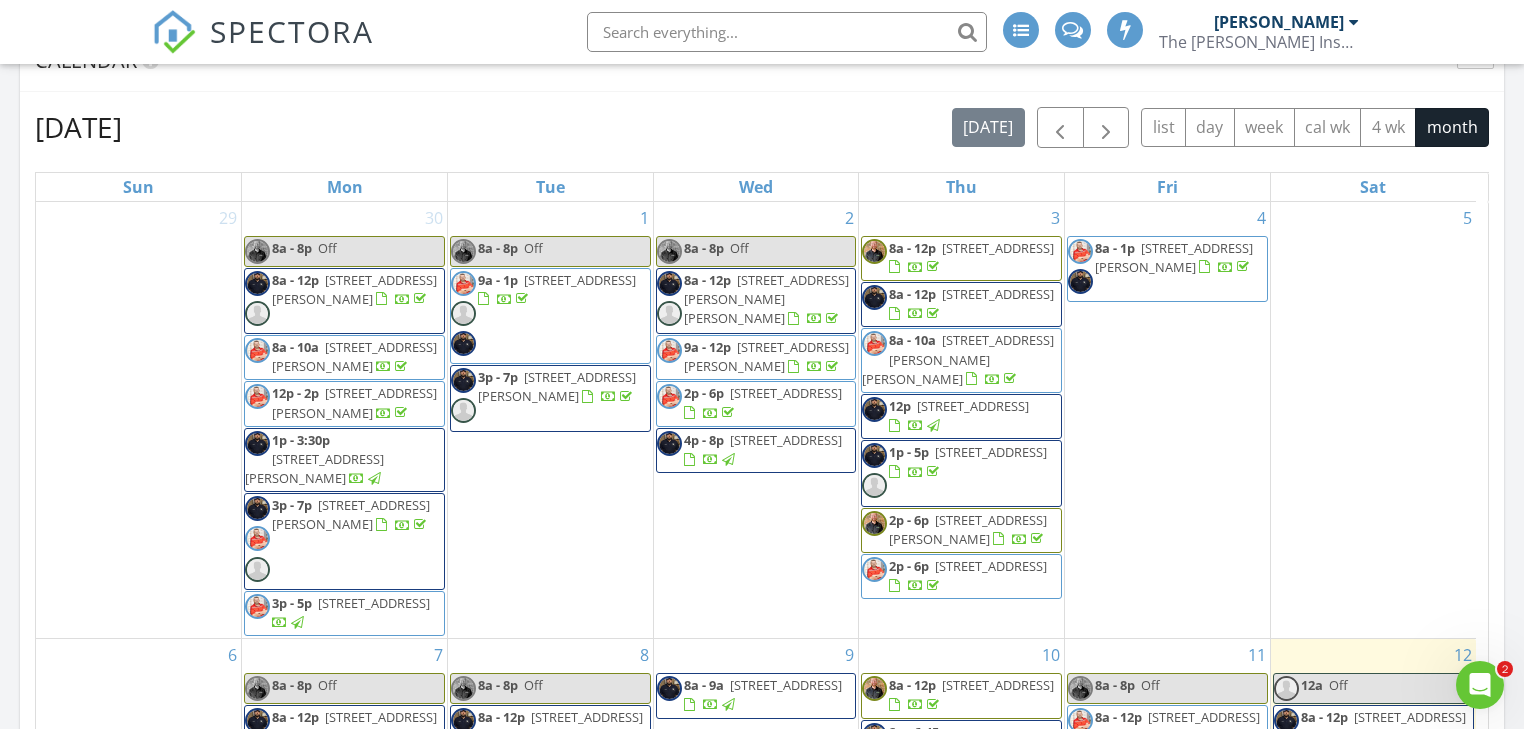 scroll, scrollTop: 1200, scrollLeft: 0, axis: vertical 